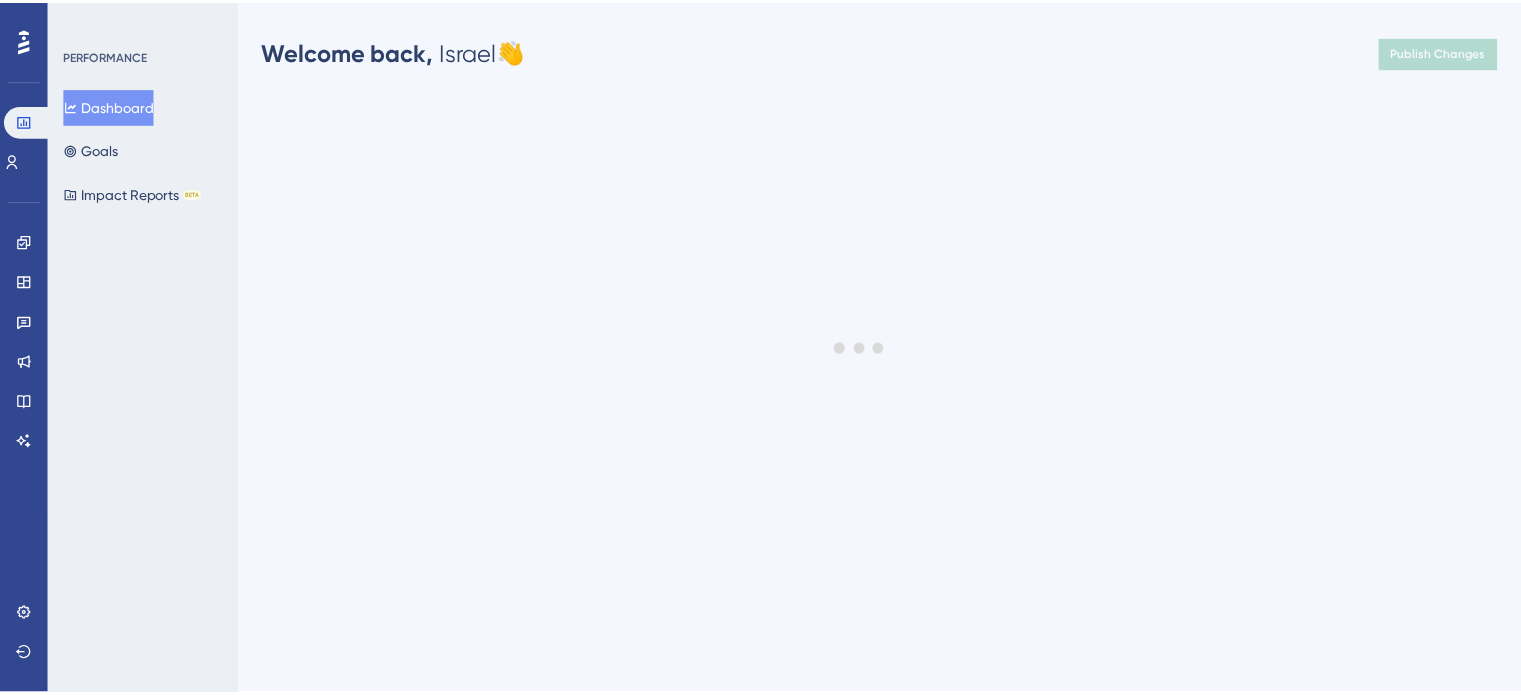 scroll, scrollTop: 0, scrollLeft: 0, axis: both 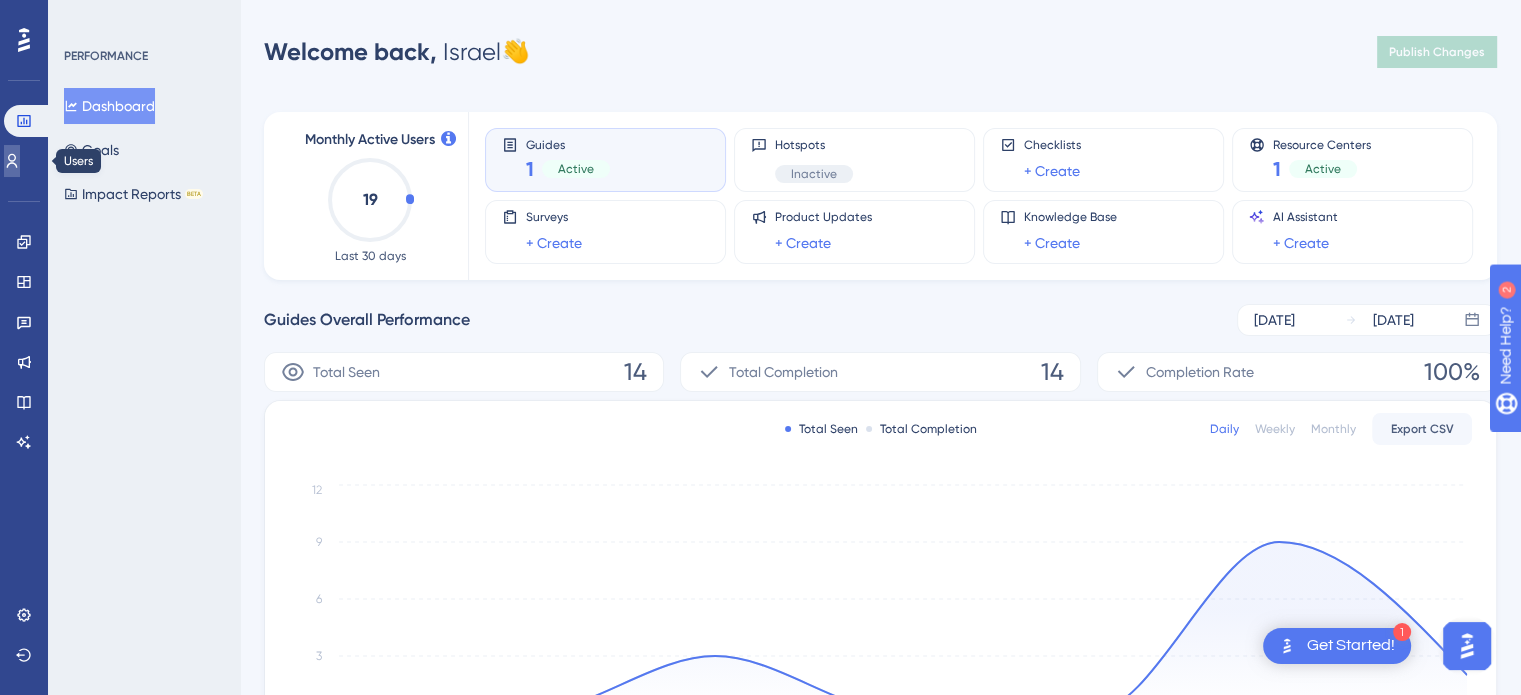click at bounding box center (12, 161) 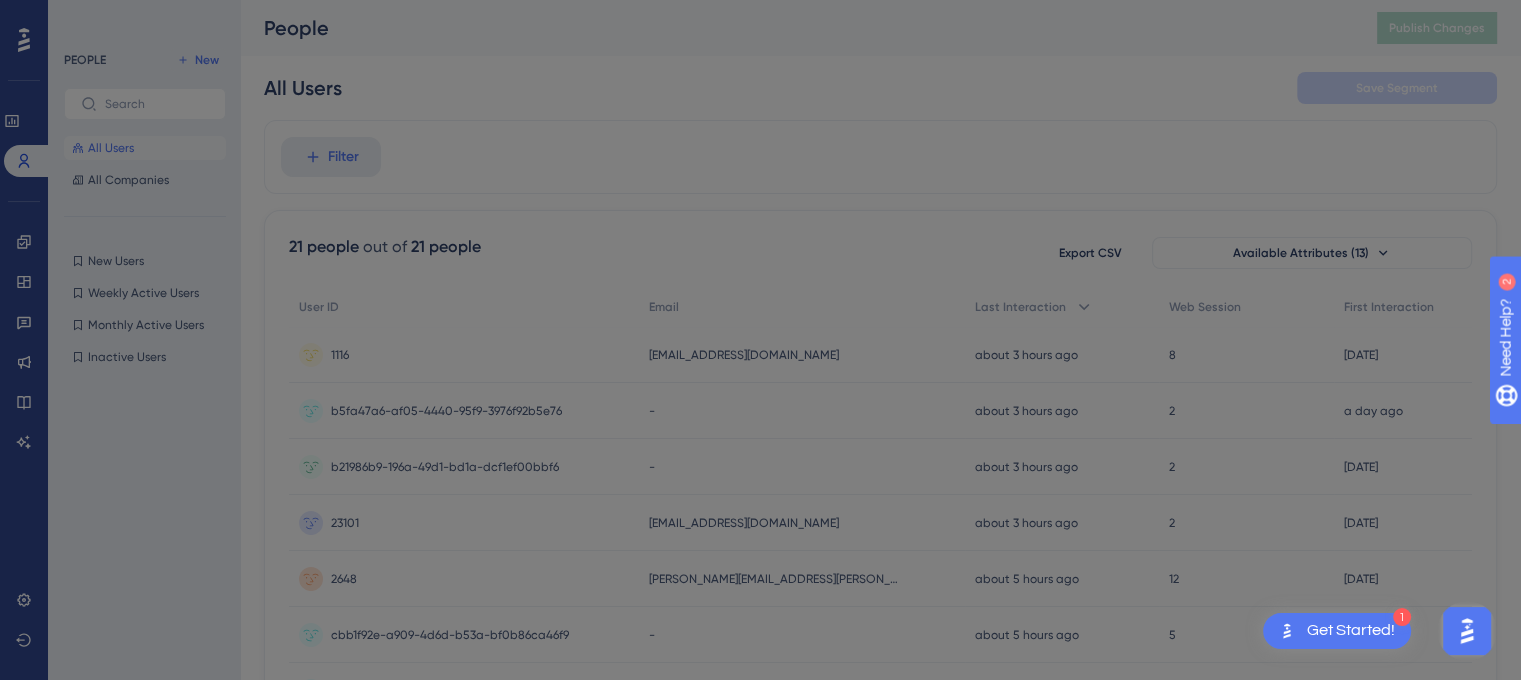 scroll, scrollTop: 0, scrollLeft: 0, axis: both 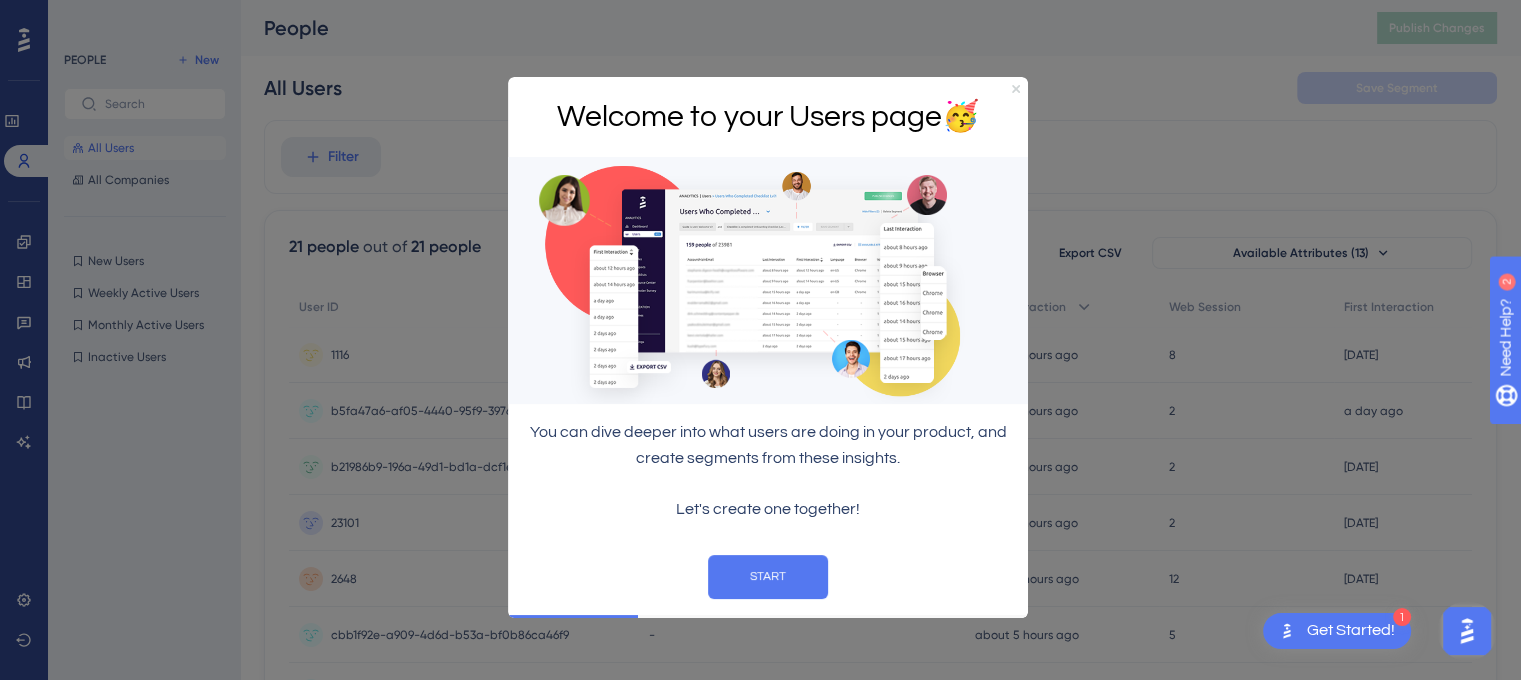 click 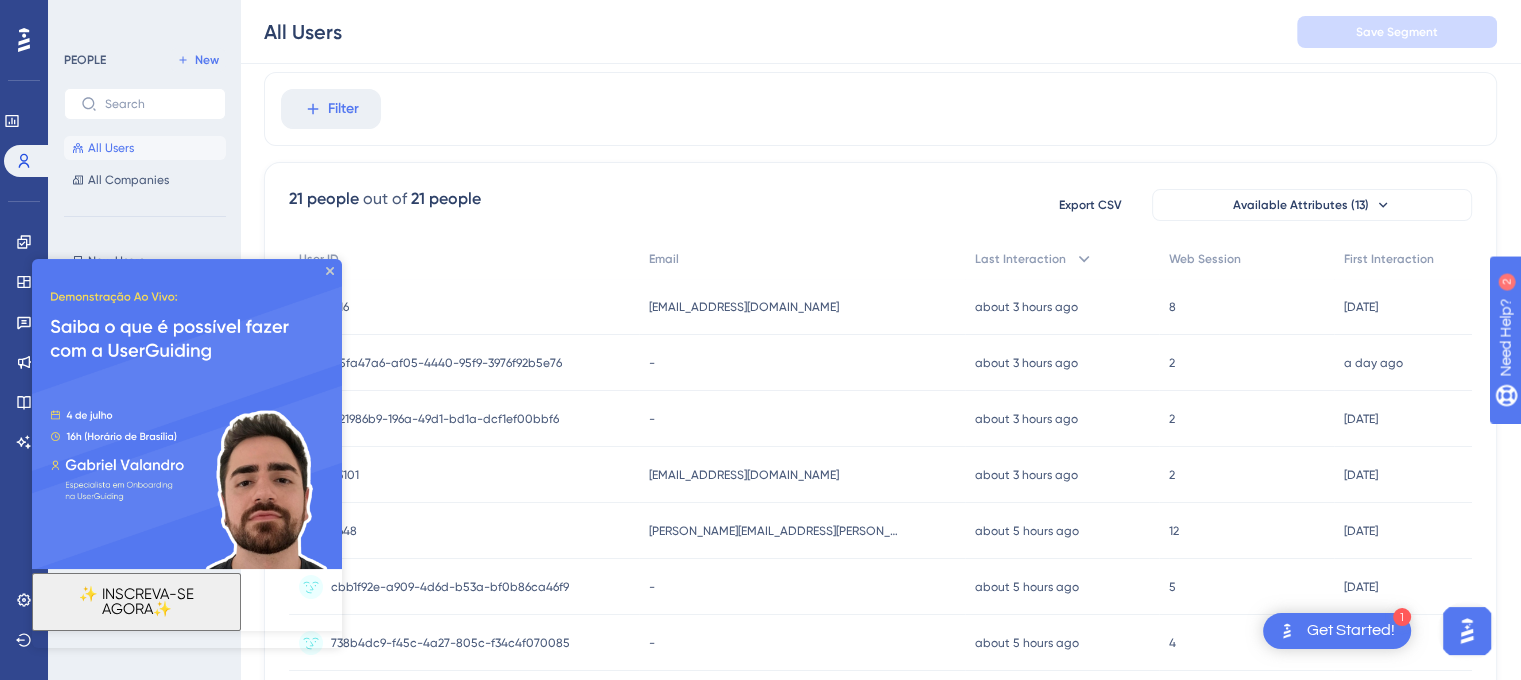 scroll, scrollTop: 0, scrollLeft: 0, axis: both 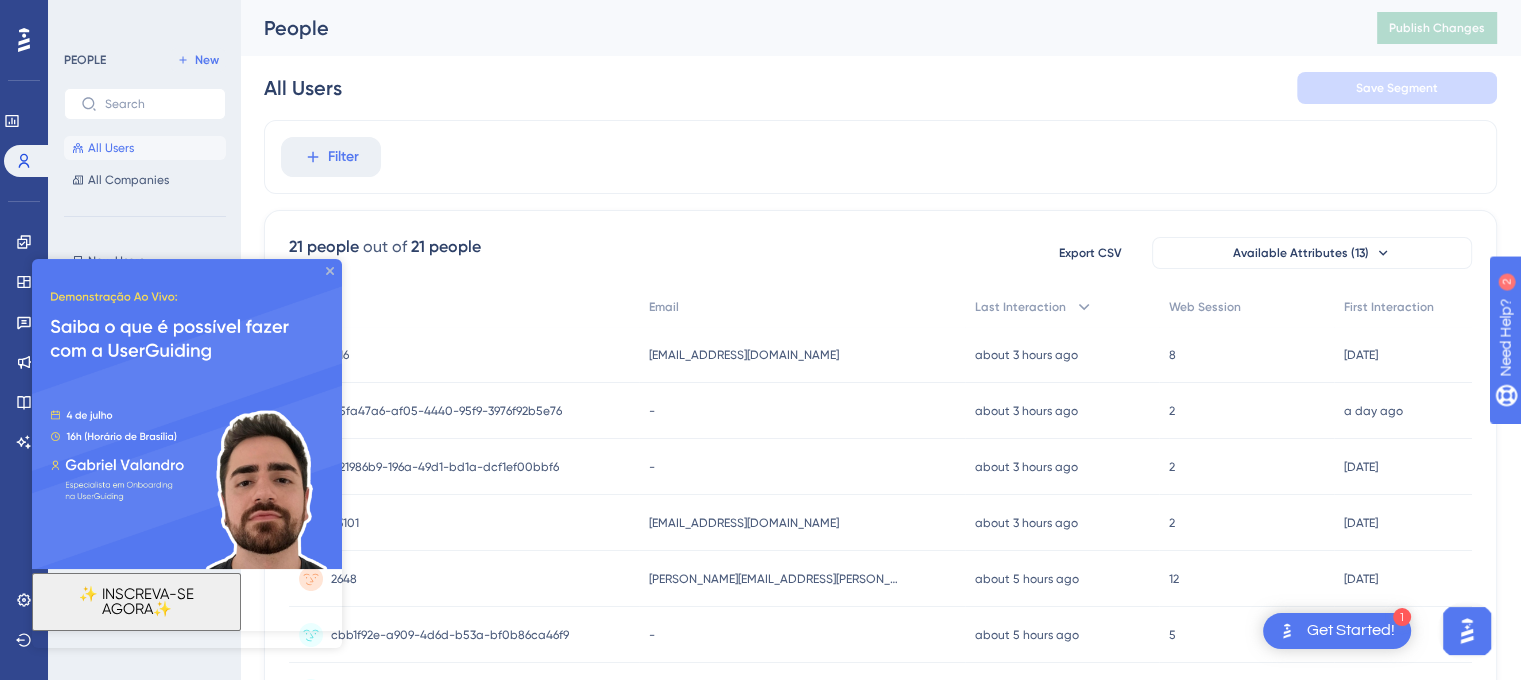 click 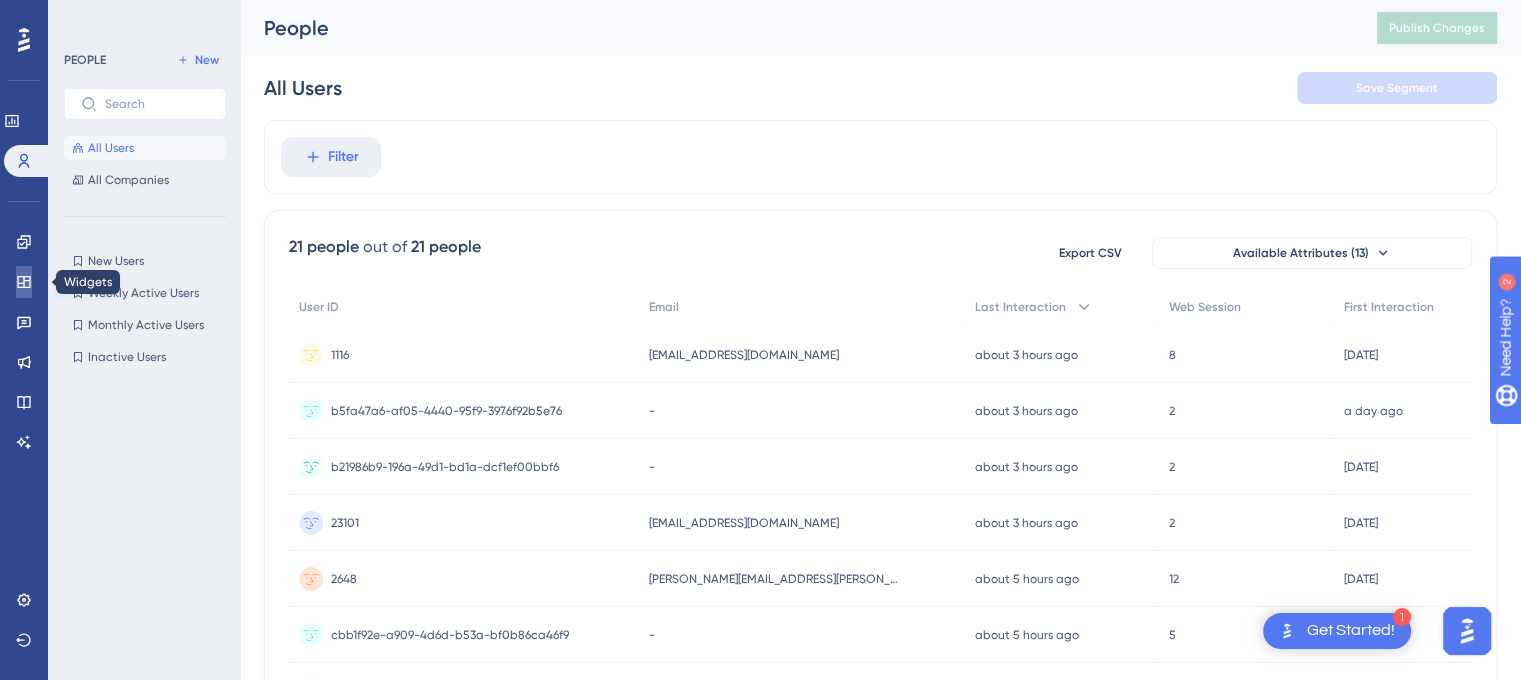 click 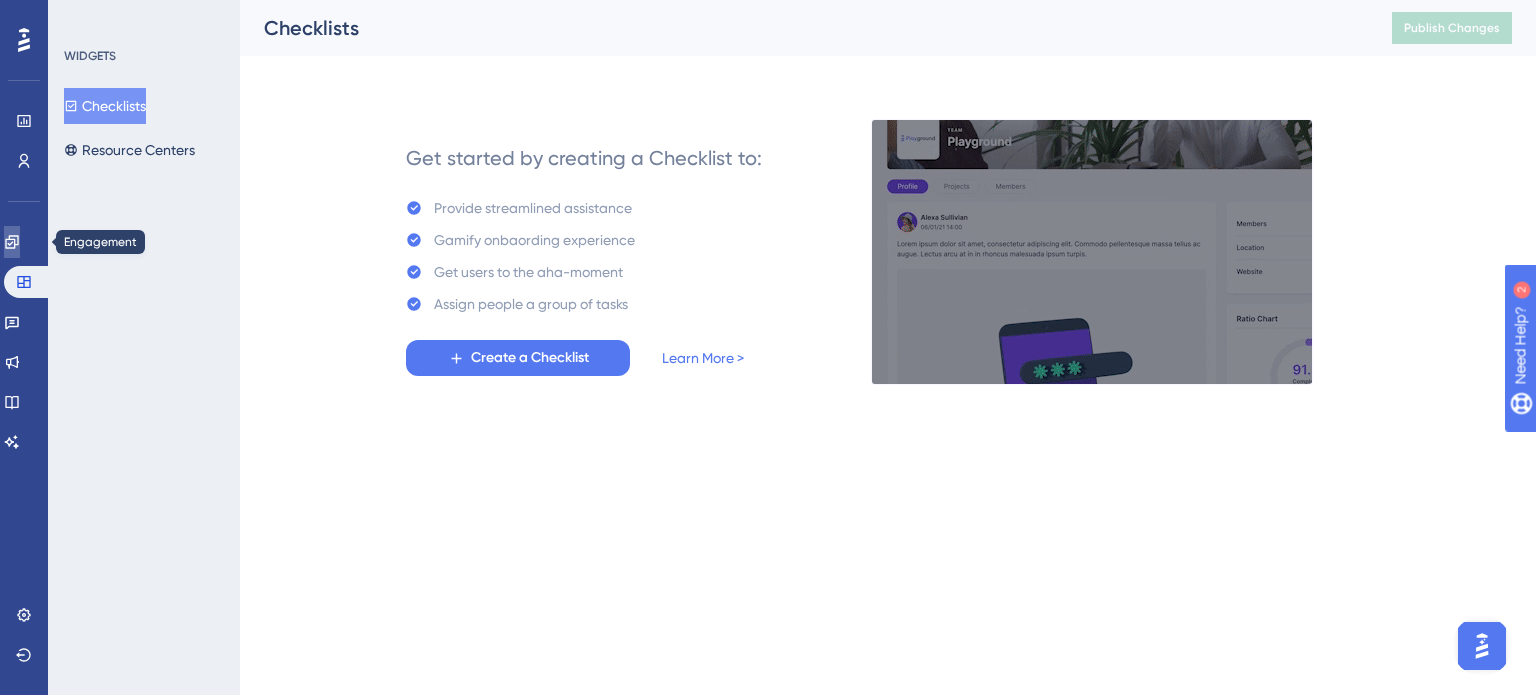click 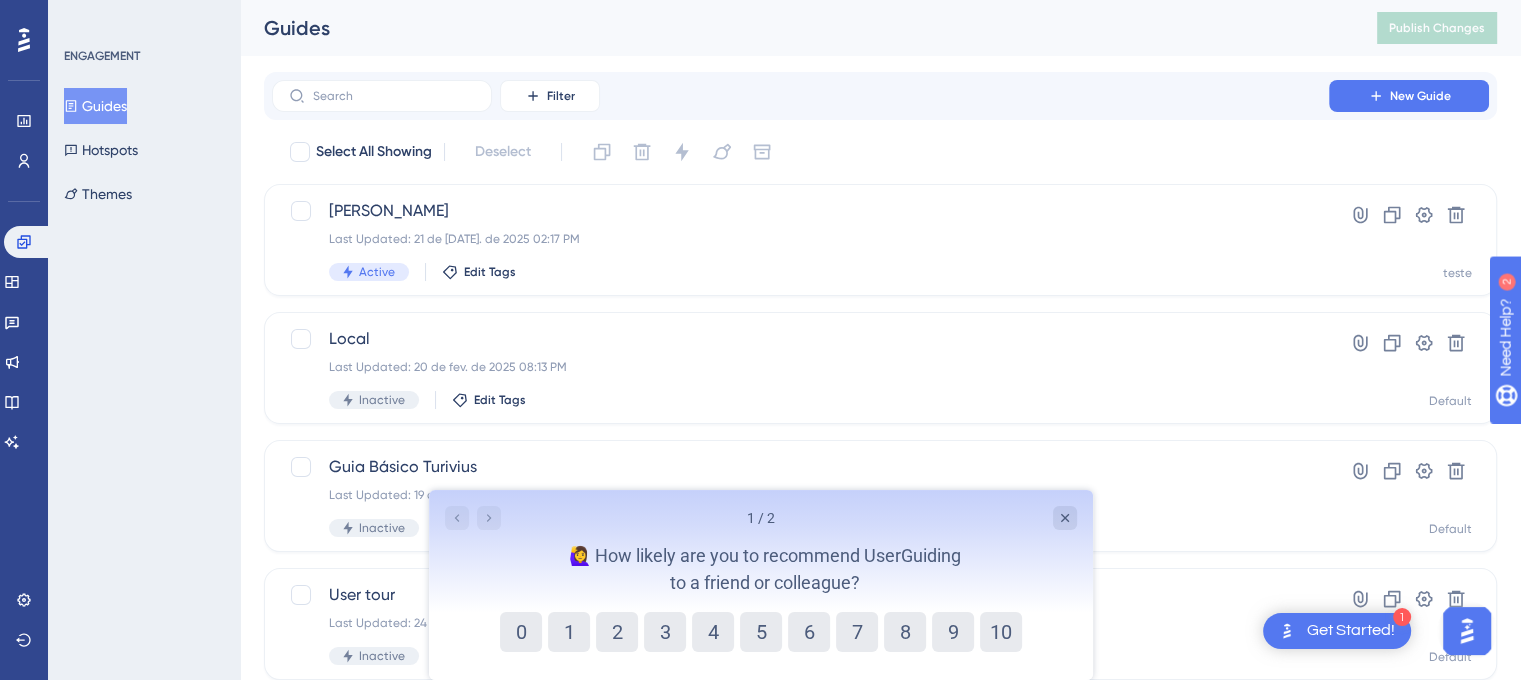 scroll, scrollTop: 0, scrollLeft: 0, axis: both 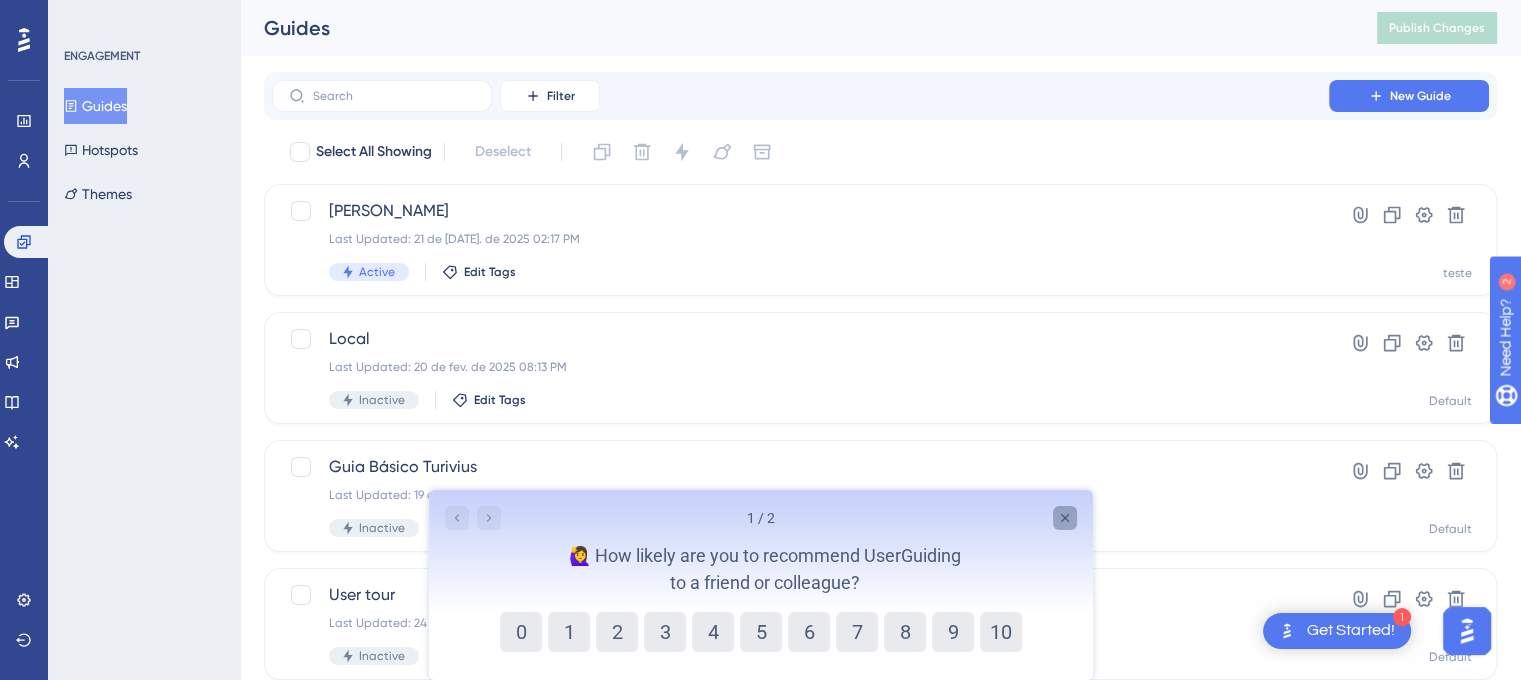 click at bounding box center [1064, 518] 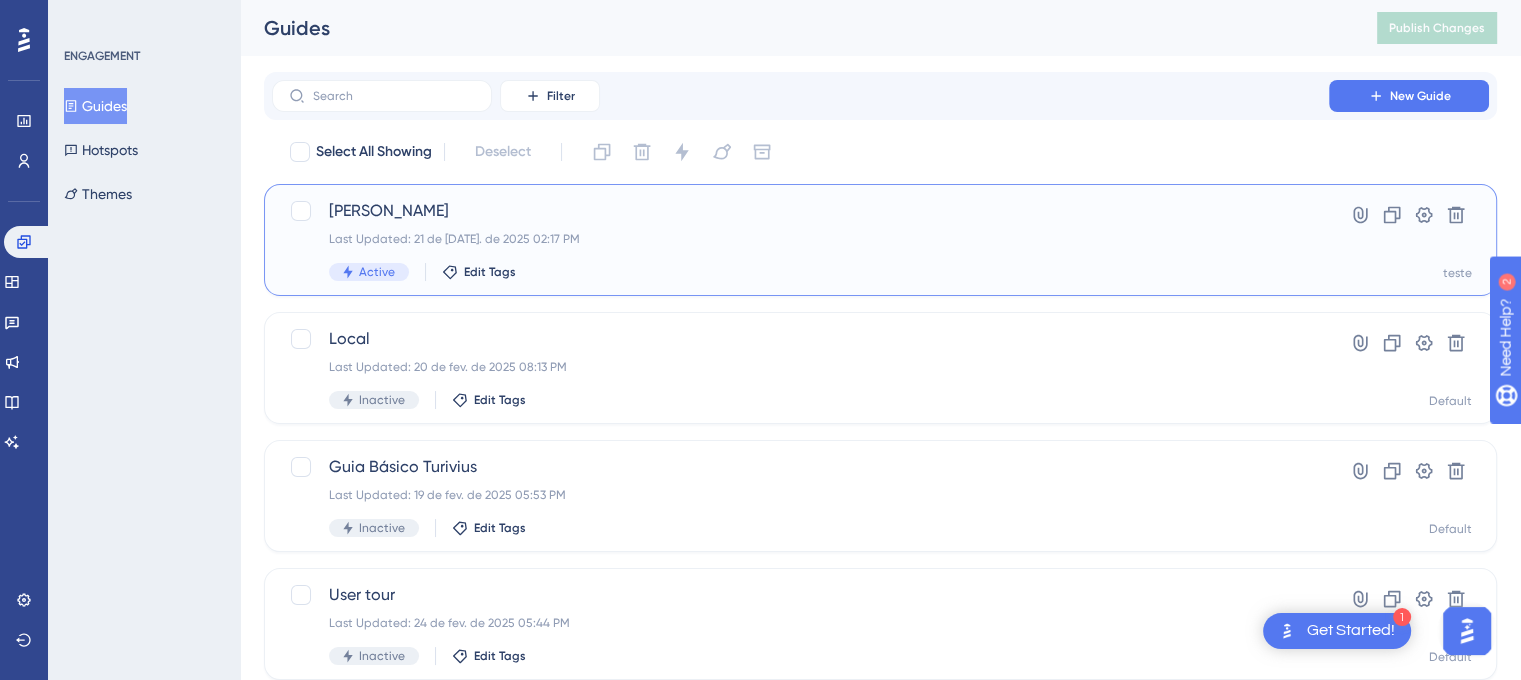 click on "Last Updated: 21 de [DATE]. de 2025 02:17 PM" at bounding box center (800, 239) 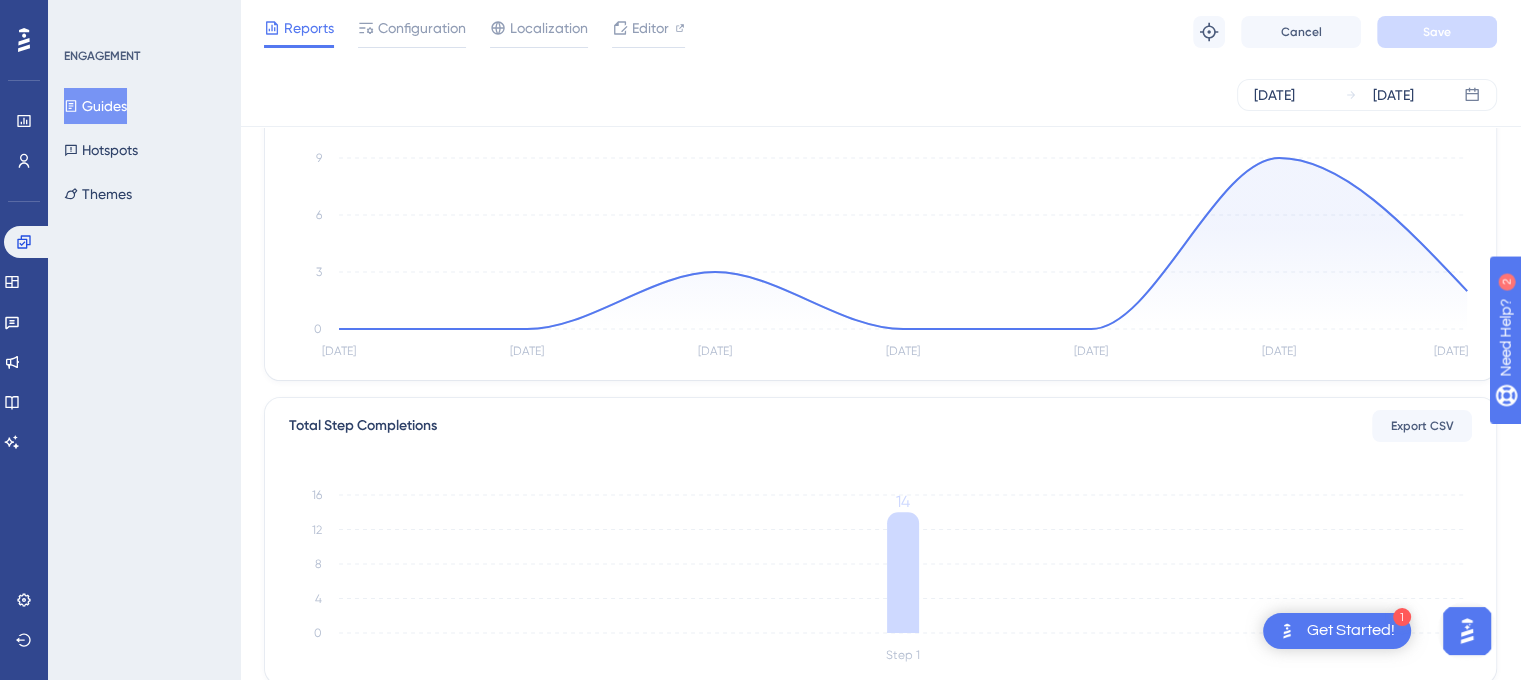 scroll, scrollTop: 0, scrollLeft: 0, axis: both 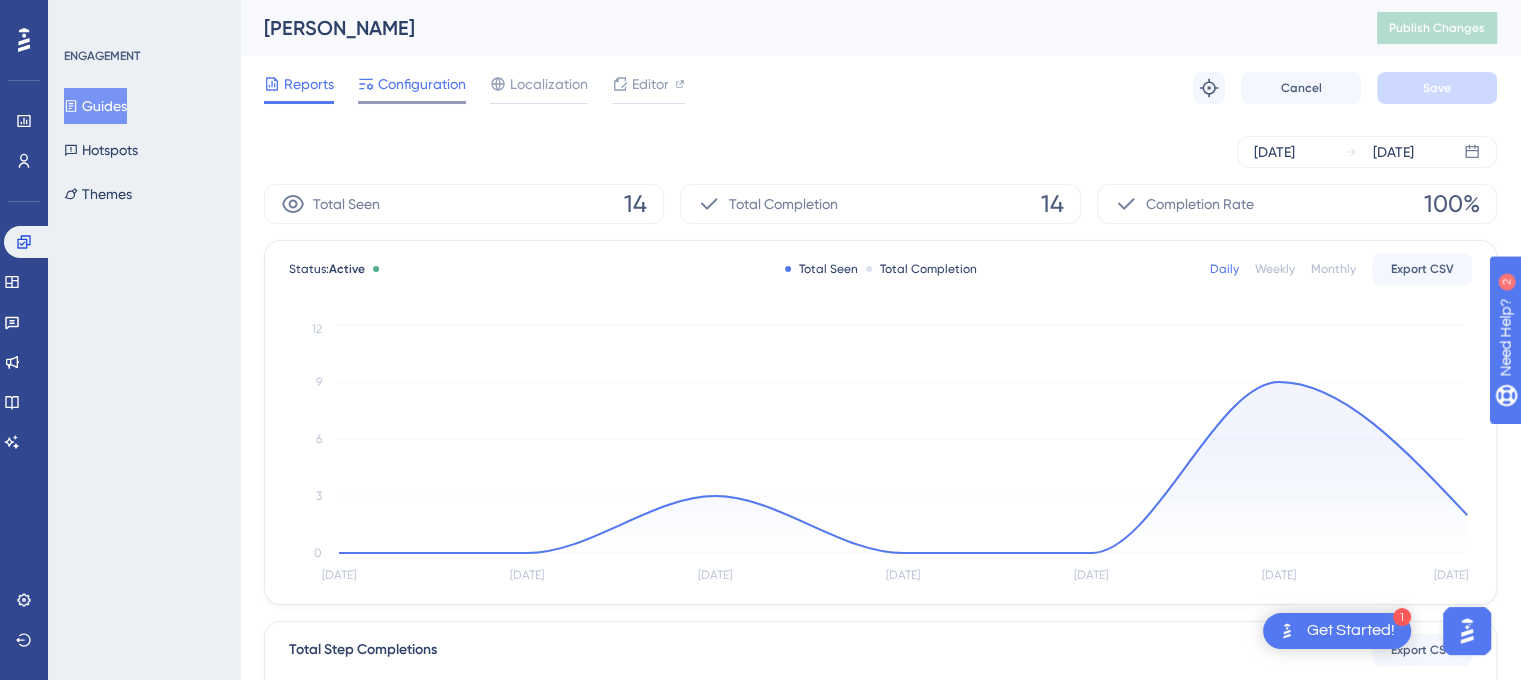 click on "Configuration" at bounding box center (422, 84) 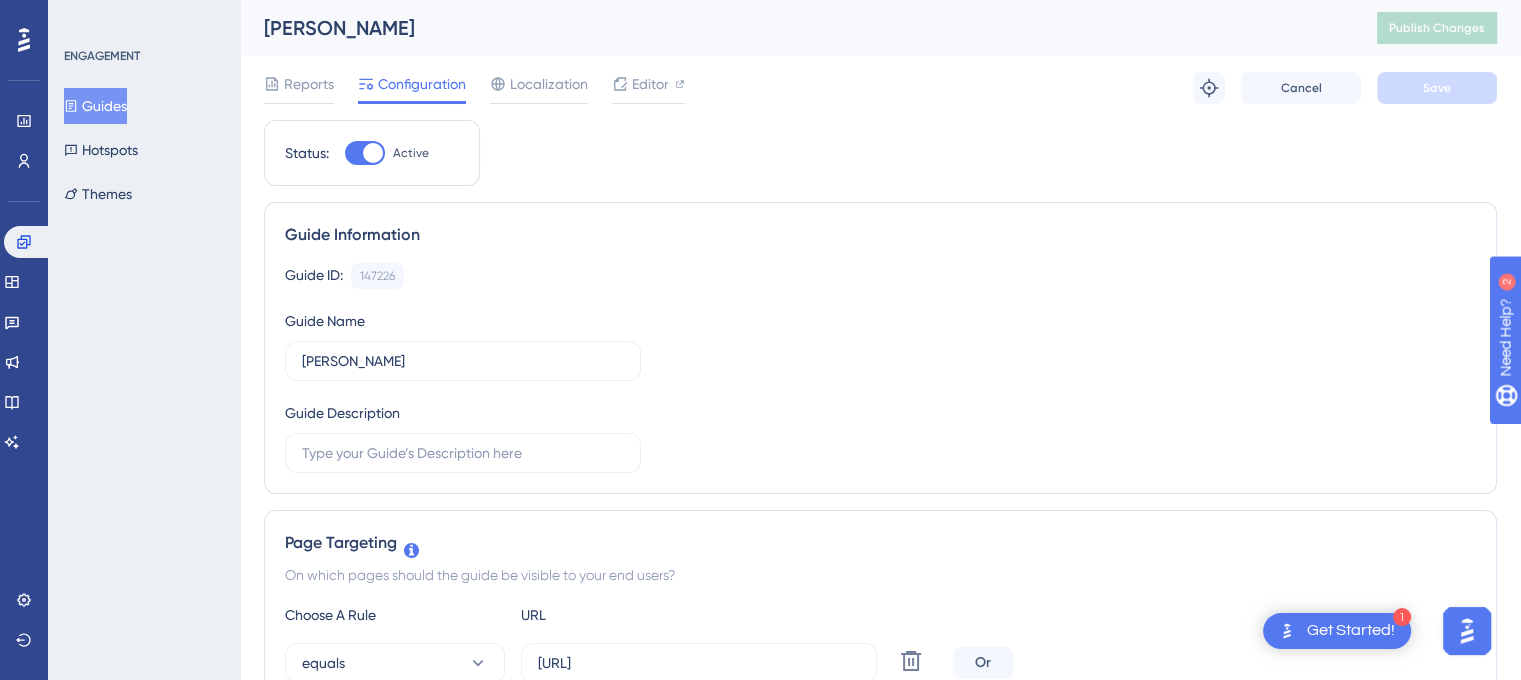 scroll, scrollTop: 0, scrollLeft: 0, axis: both 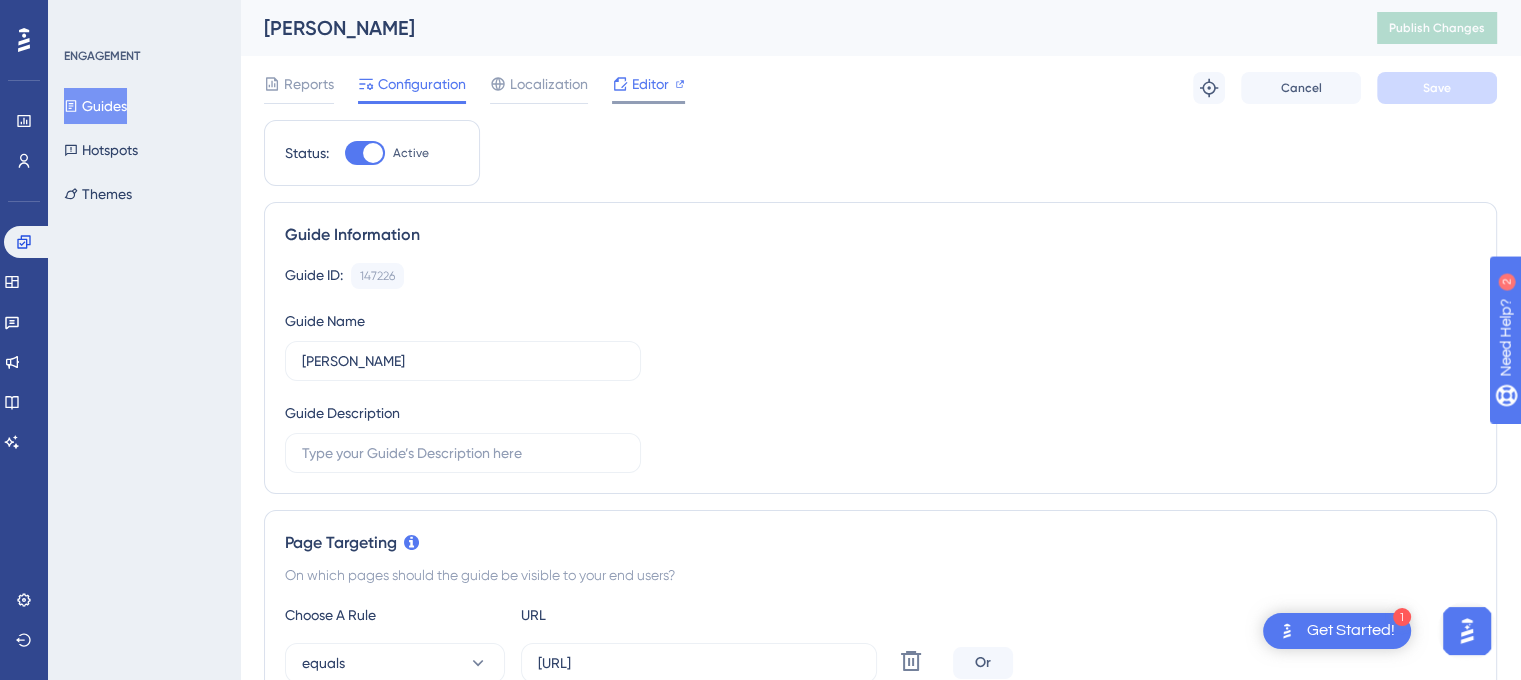 click on "Editor" at bounding box center [650, 84] 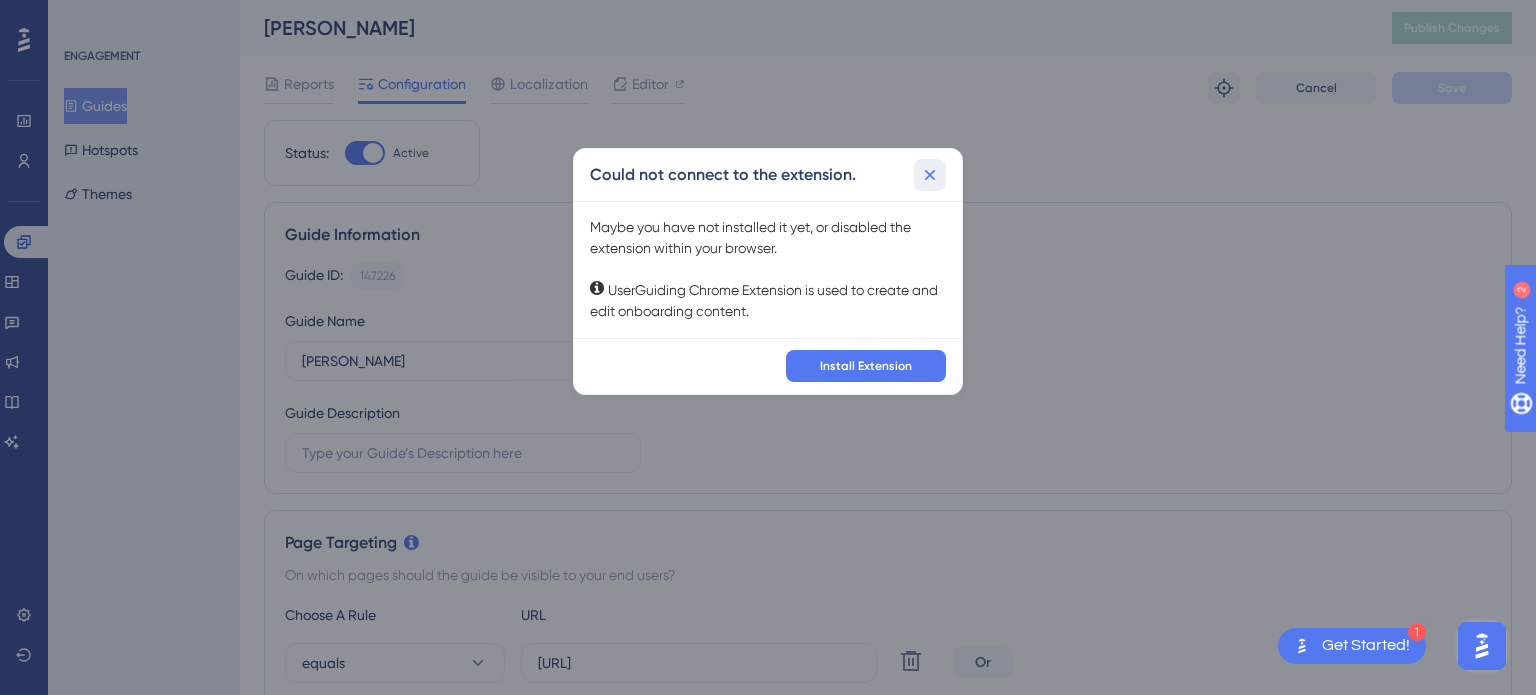 click 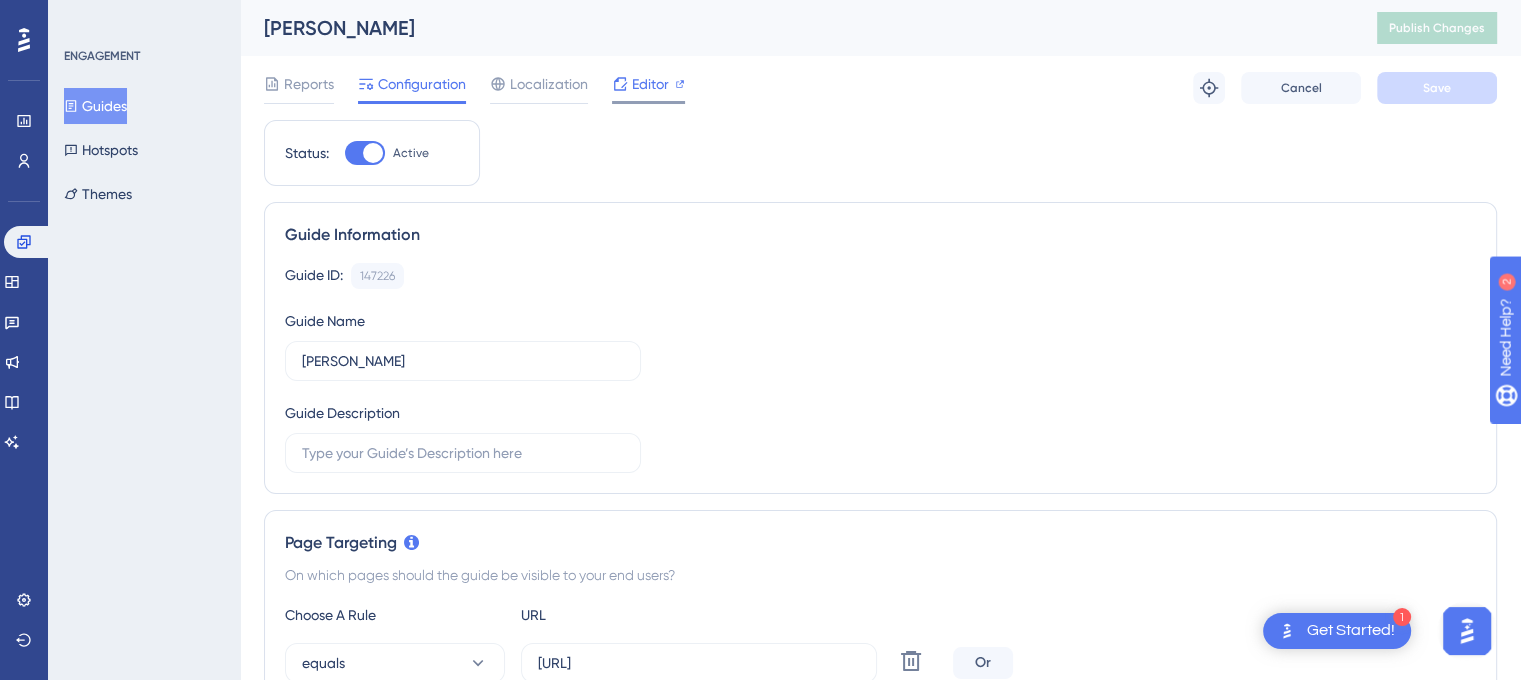 click on "Editor" at bounding box center (650, 84) 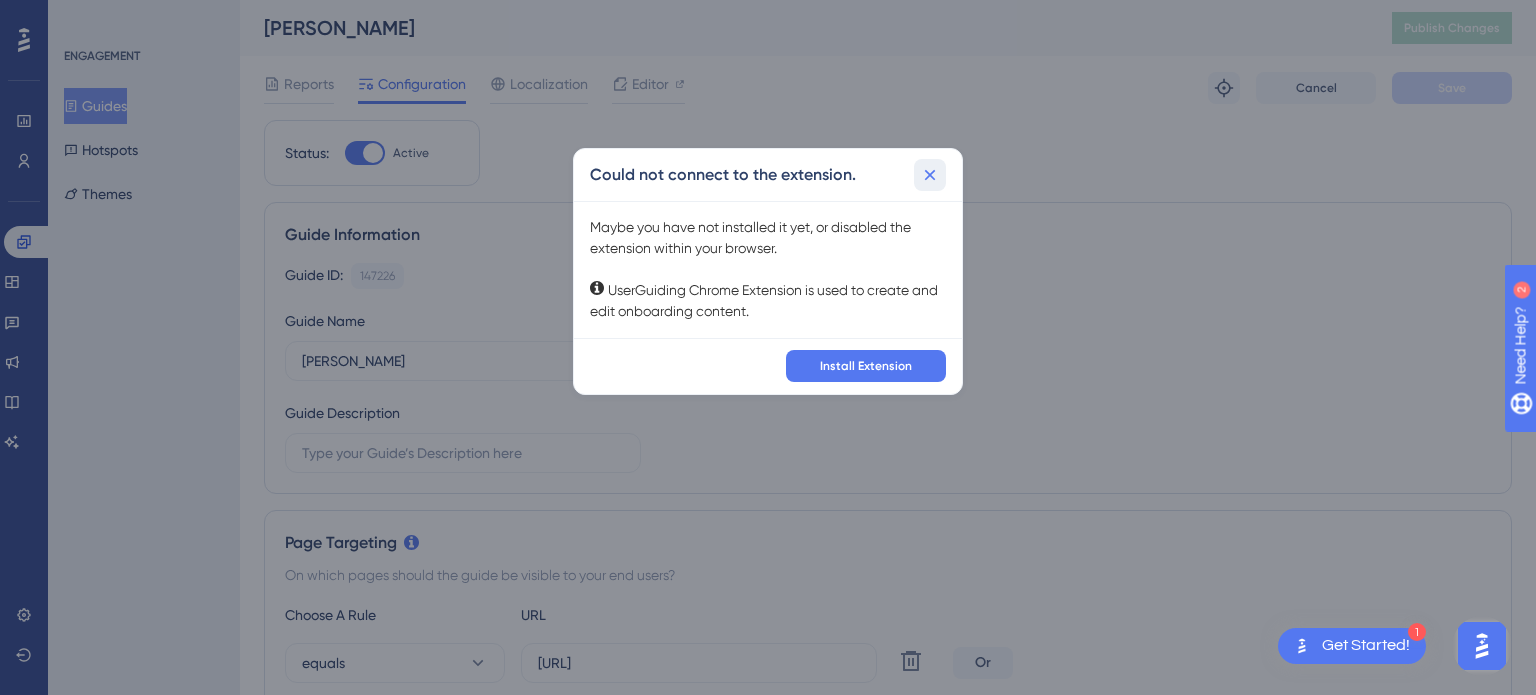 click 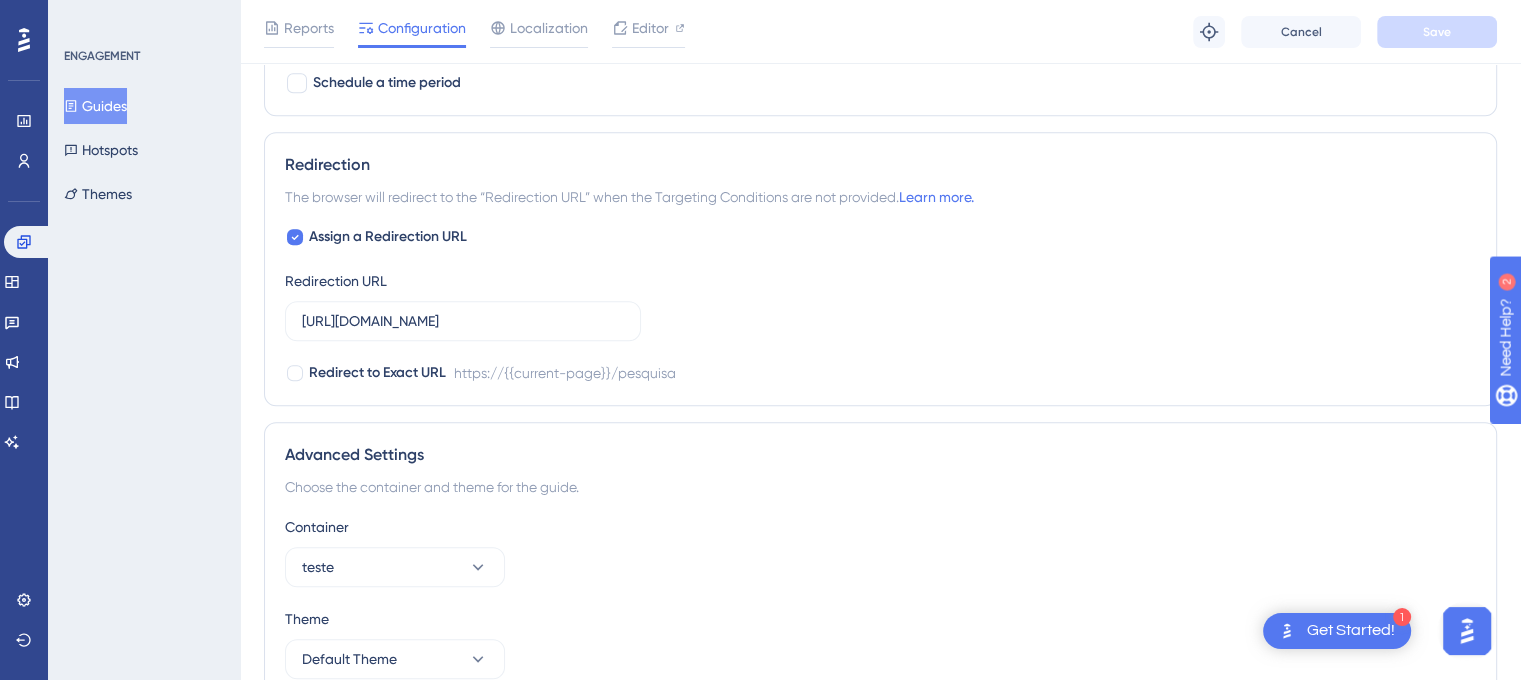 scroll, scrollTop: 1790, scrollLeft: 0, axis: vertical 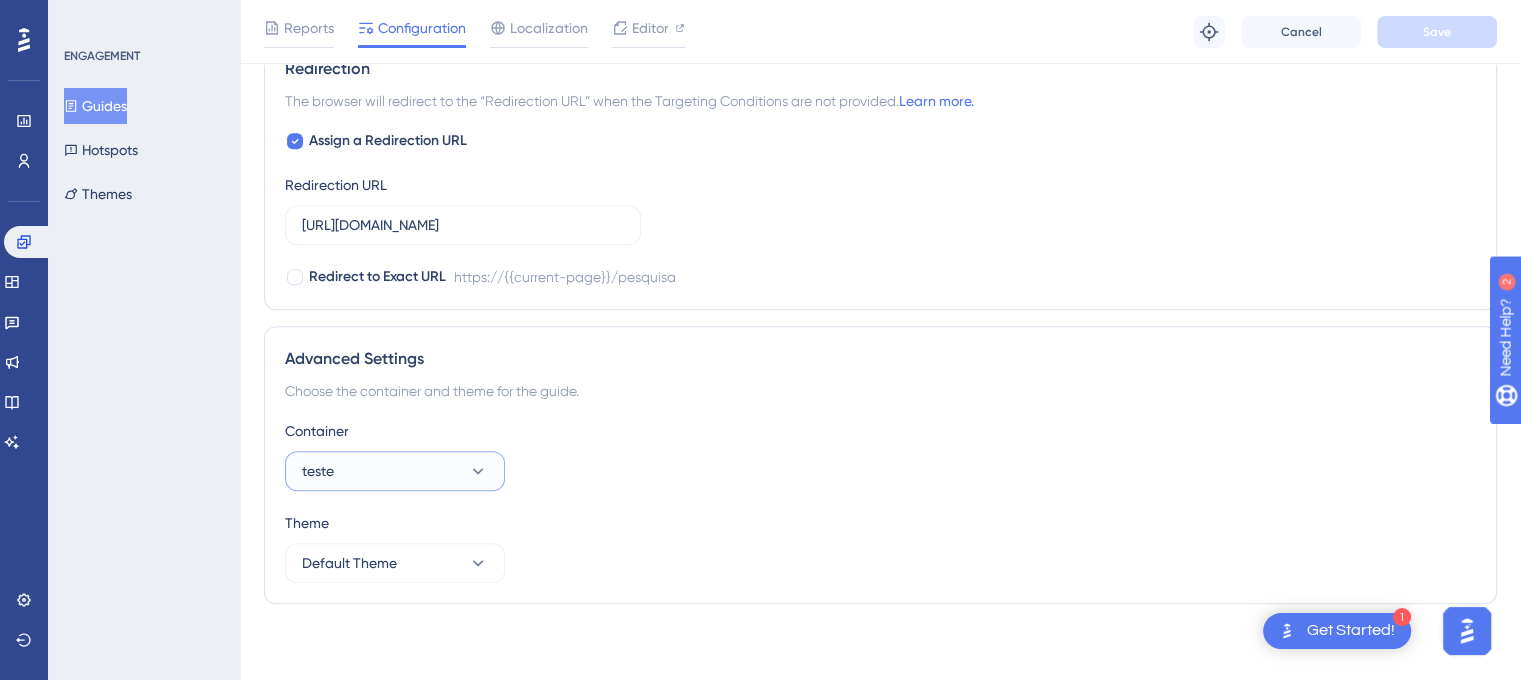 click on "teste" at bounding box center [395, 471] 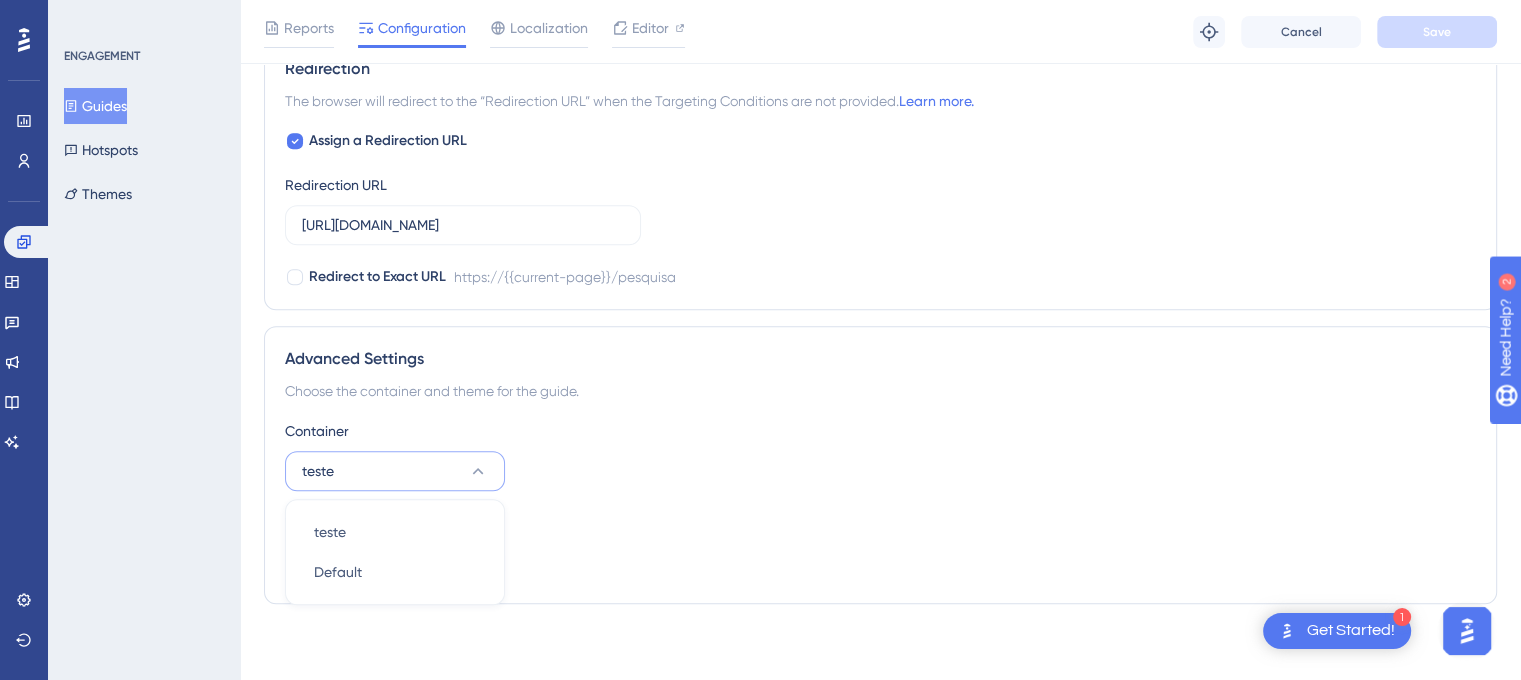 click on "teste" at bounding box center [395, 471] 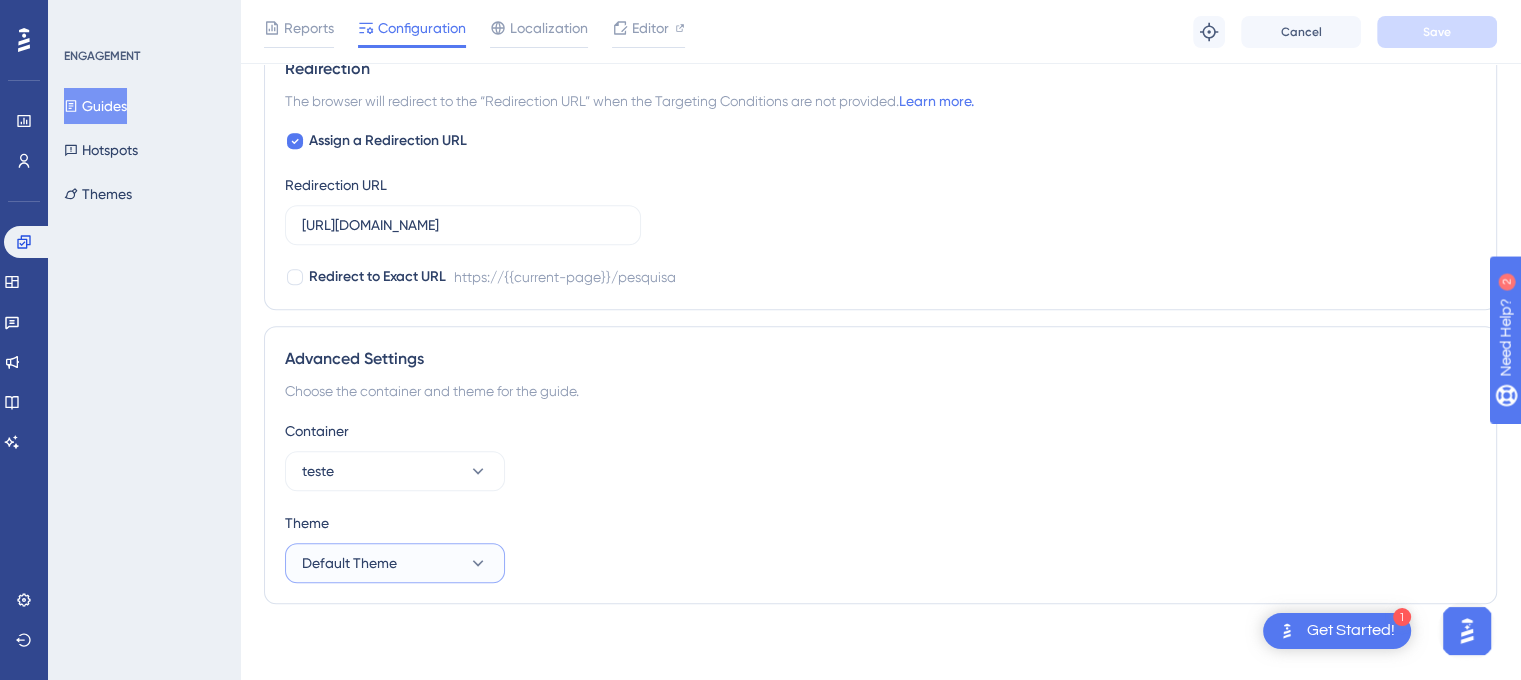 click on "Default Theme" at bounding box center (395, 563) 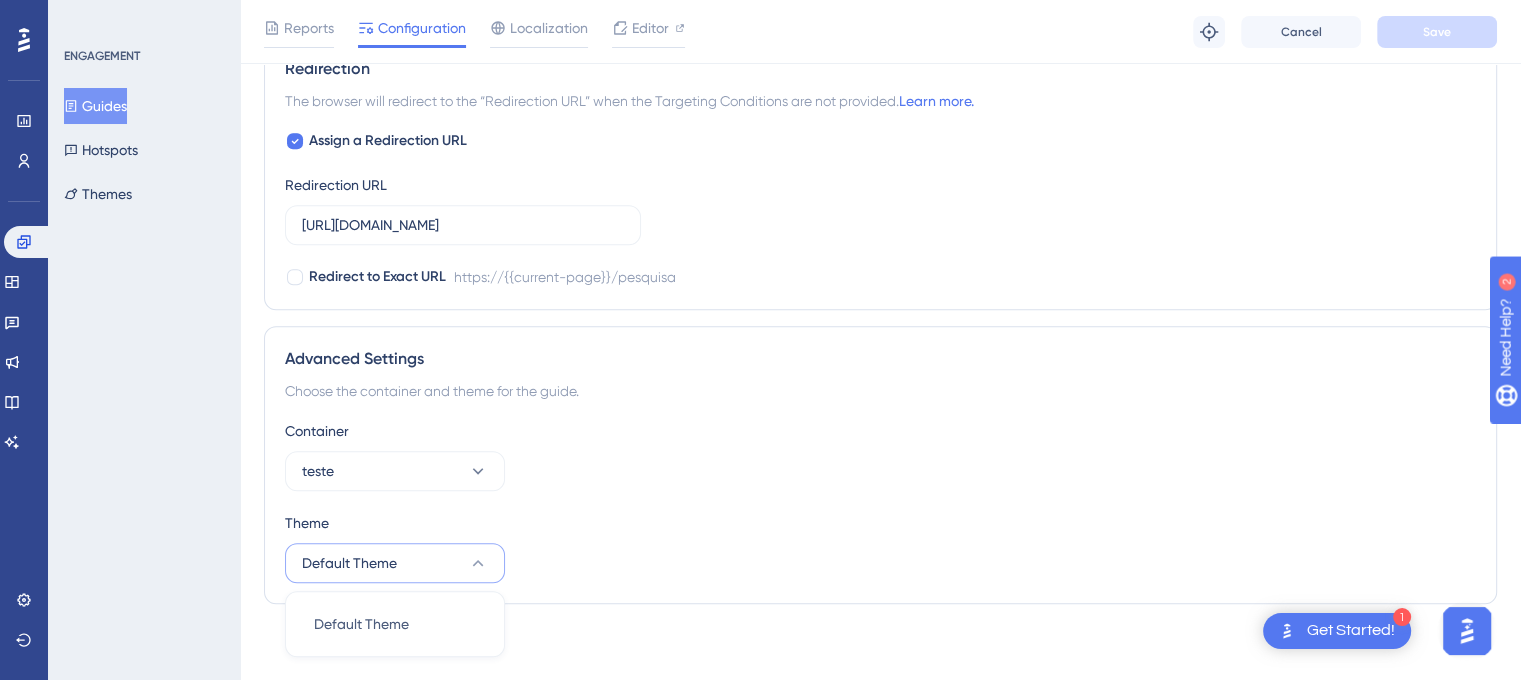 click on "Default Theme" at bounding box center (395, 563) 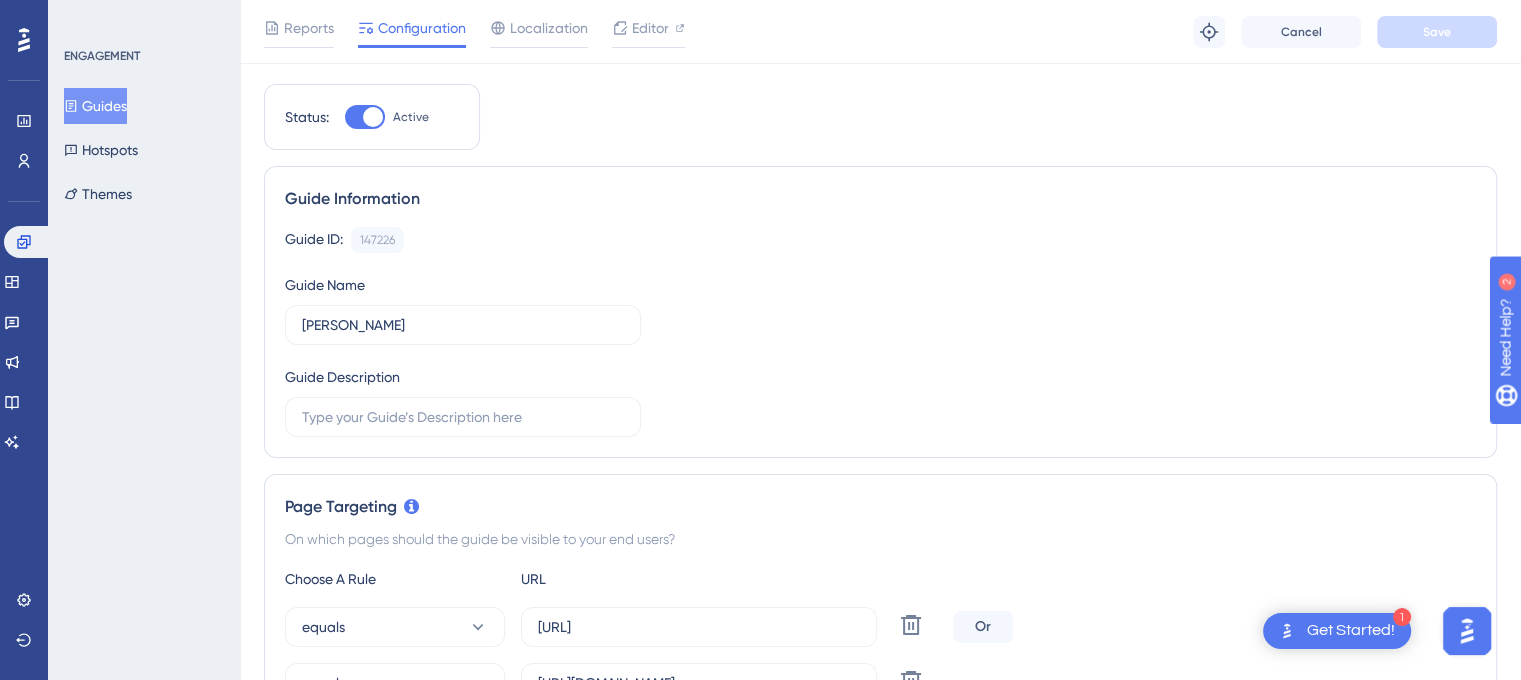 scroll, scrollTop: 0, scrollLeft: 0, axis: both 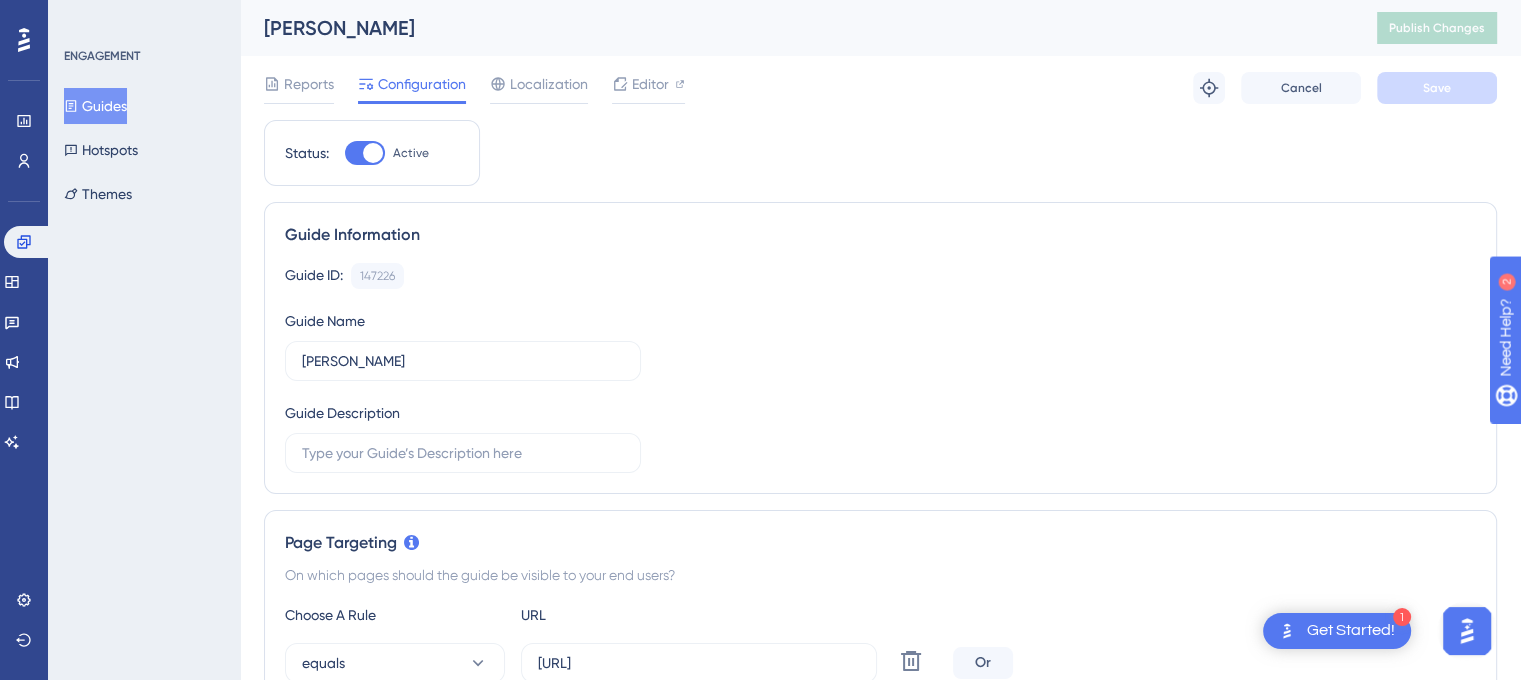 click on "Guides" at bounding box center (95, 106) 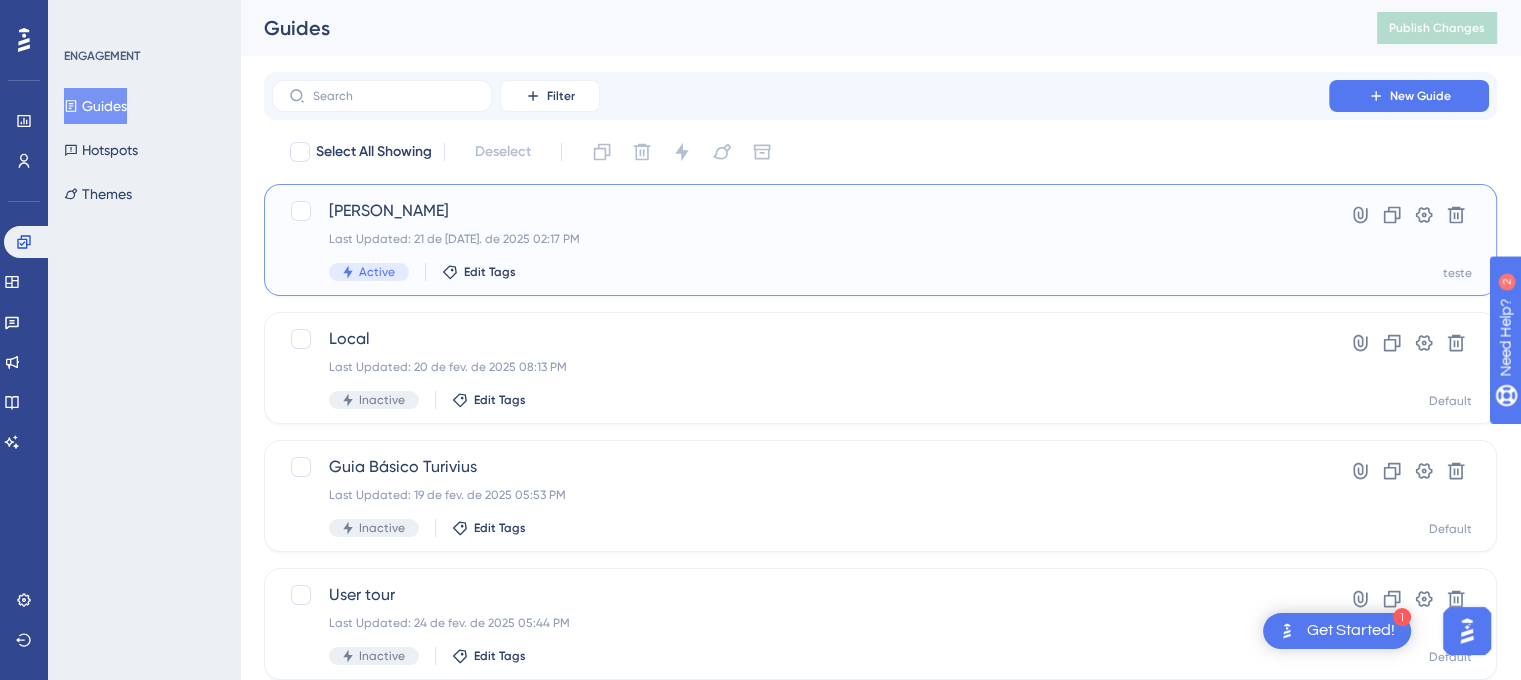 click on "felipe teste Last Updated: 21 de jul. de 2025 02:17 PM Active Edit Tags" at bounding box center [800, 240] 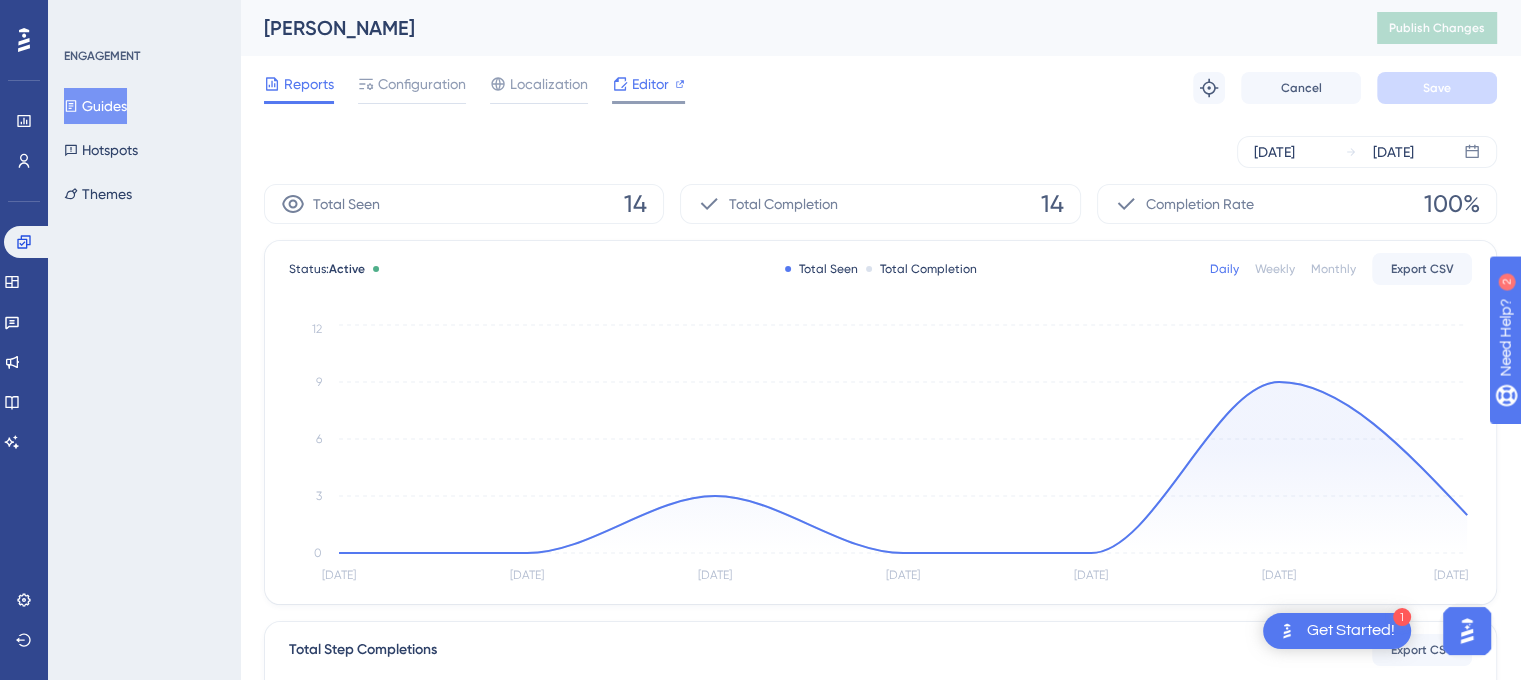 click on "Editor" at bounding box center (650, 84) 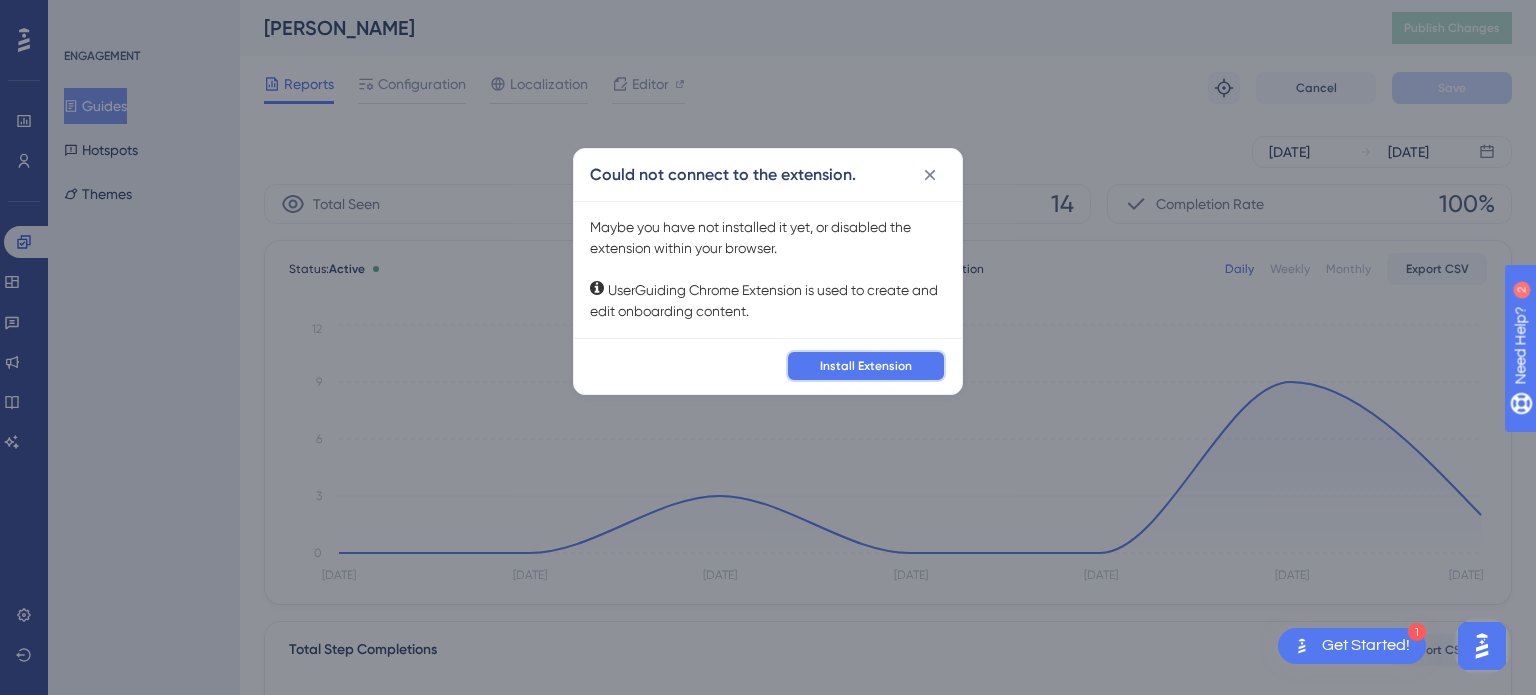 click on "Install Extension" at bounding box center (866, 366) 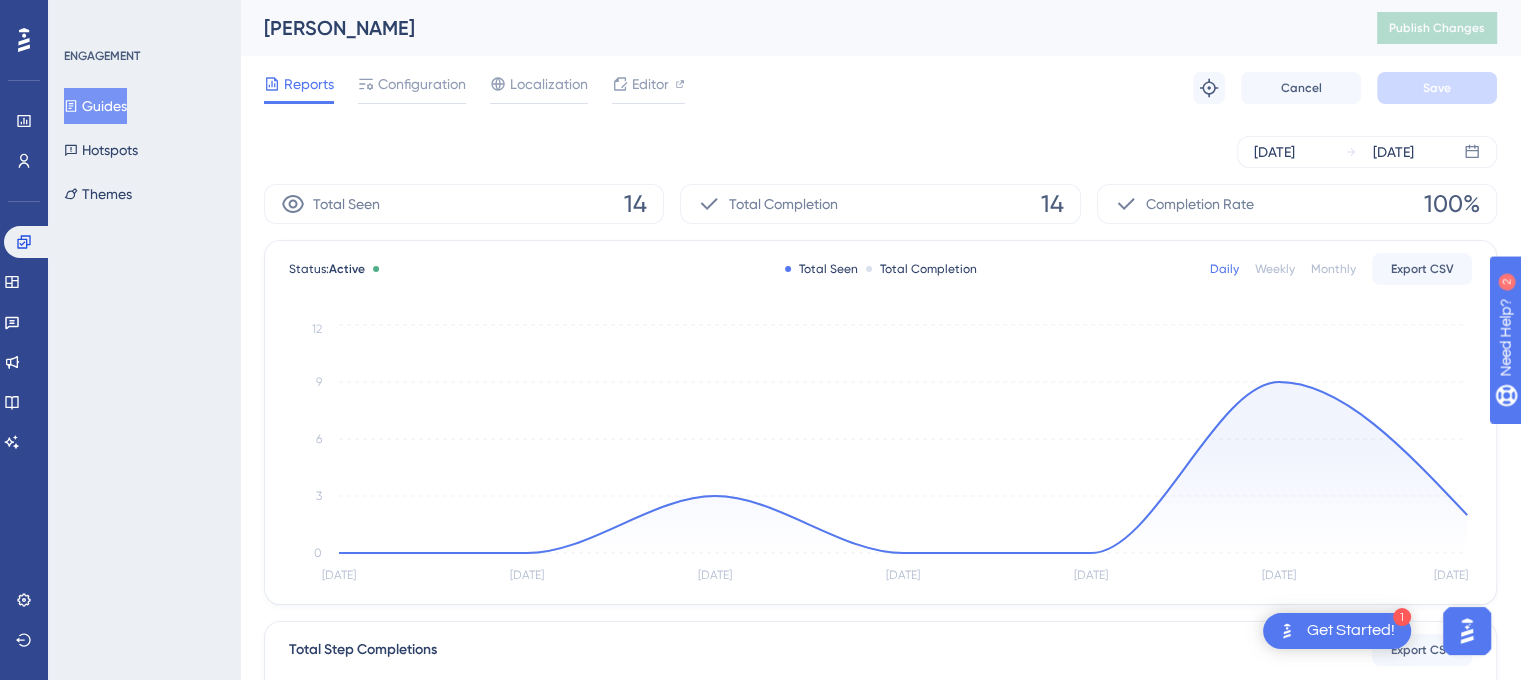 click on "Jul 16 2025 Jul 22 2025" at bounding box center (880, 152) 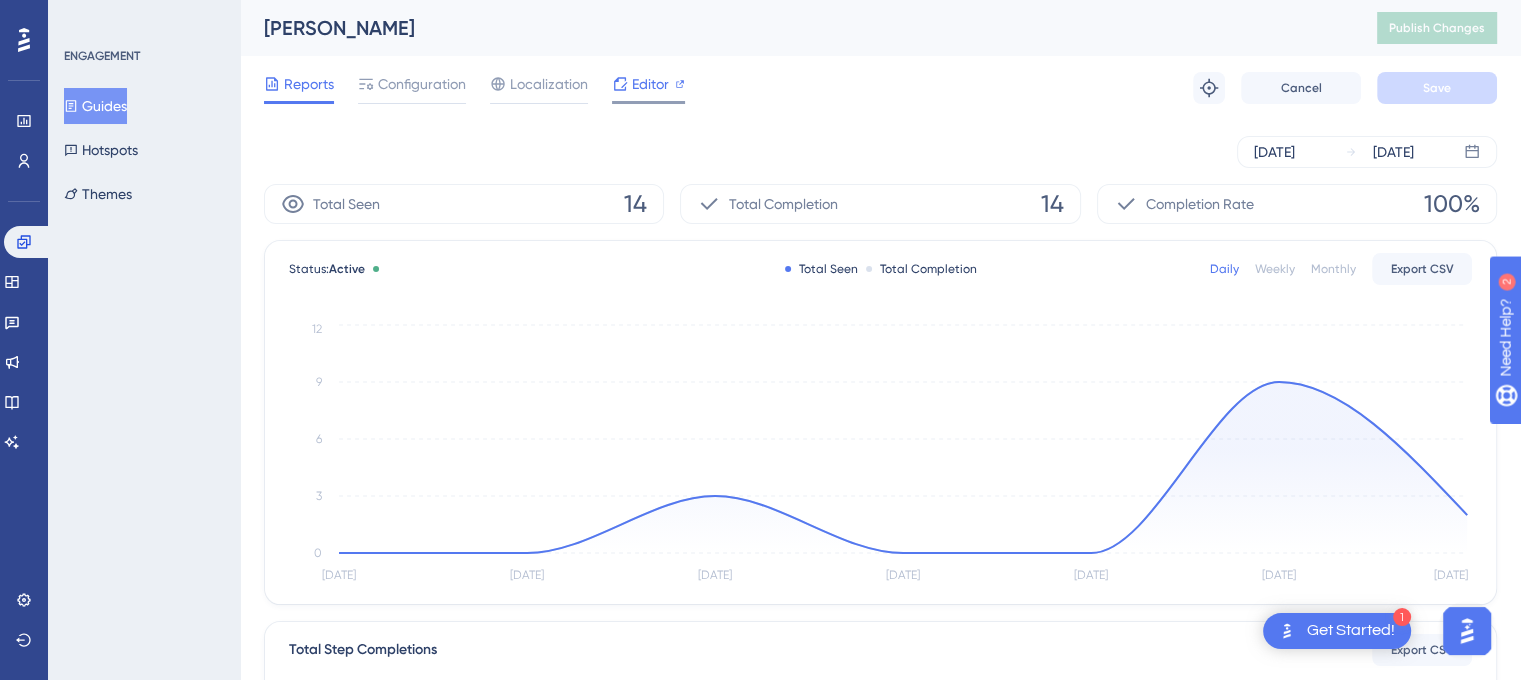 click on "Editor" at bounding box center [650, 84] 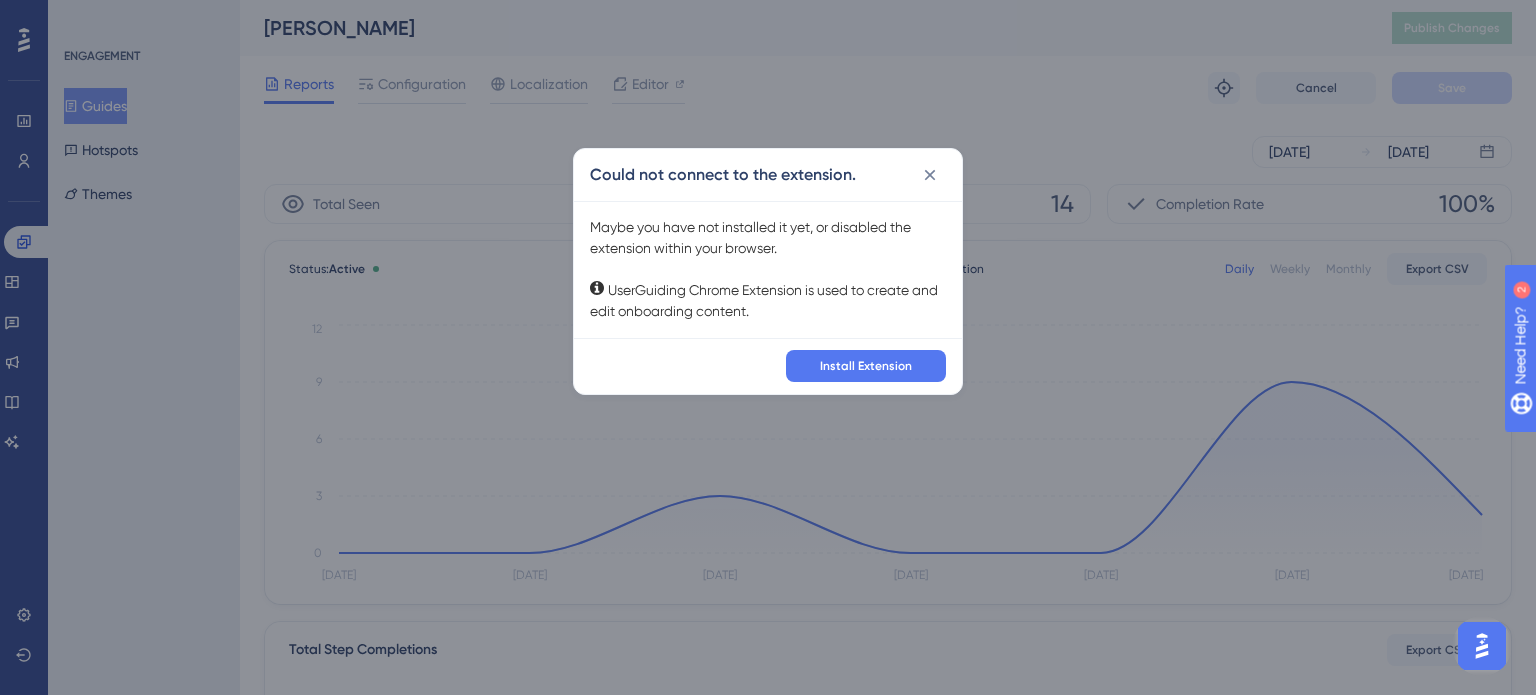 click on "Maybe you have not installed it yet, or disabled the extension within your browser. UserGuiding Chrome Extension is used to create and edit onboarding content." at bounding box center [768, 269] 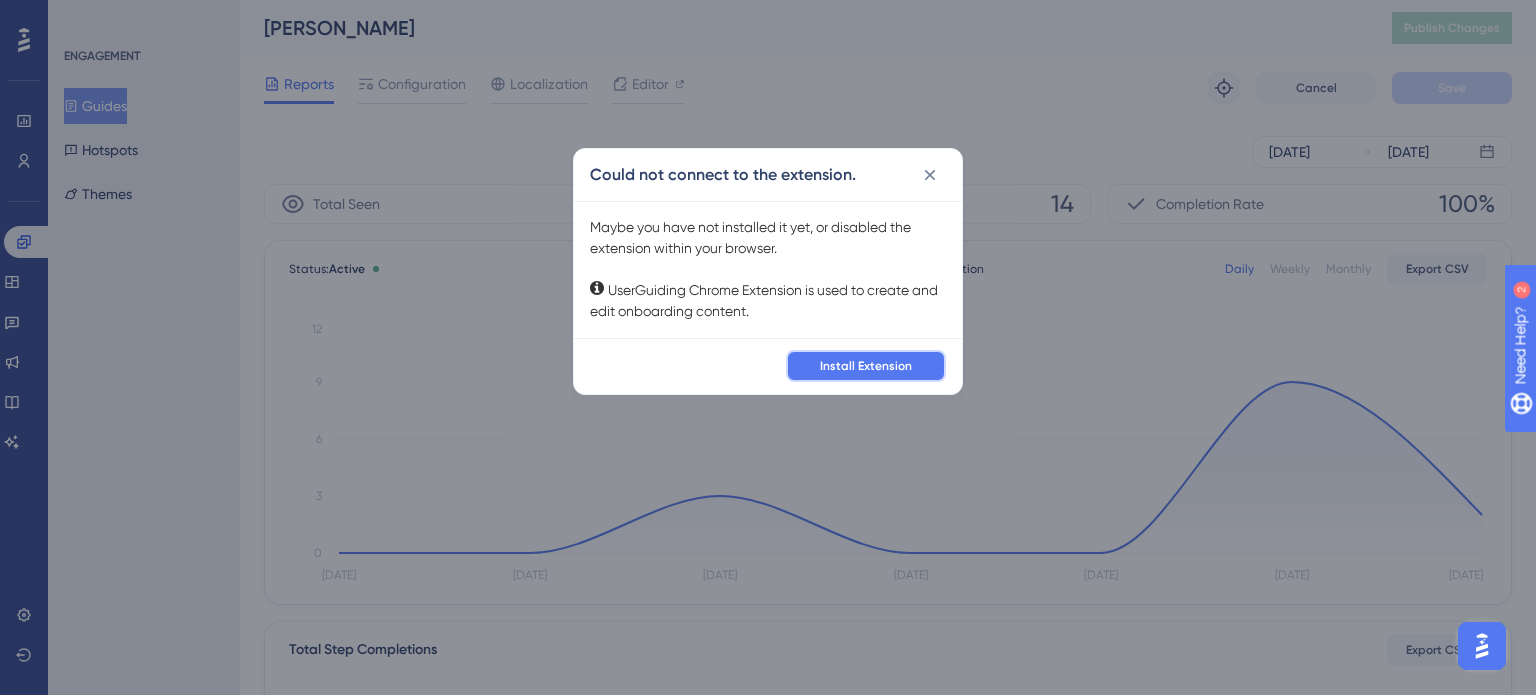 click on "Install Extension" at bounding box center [866, 366] 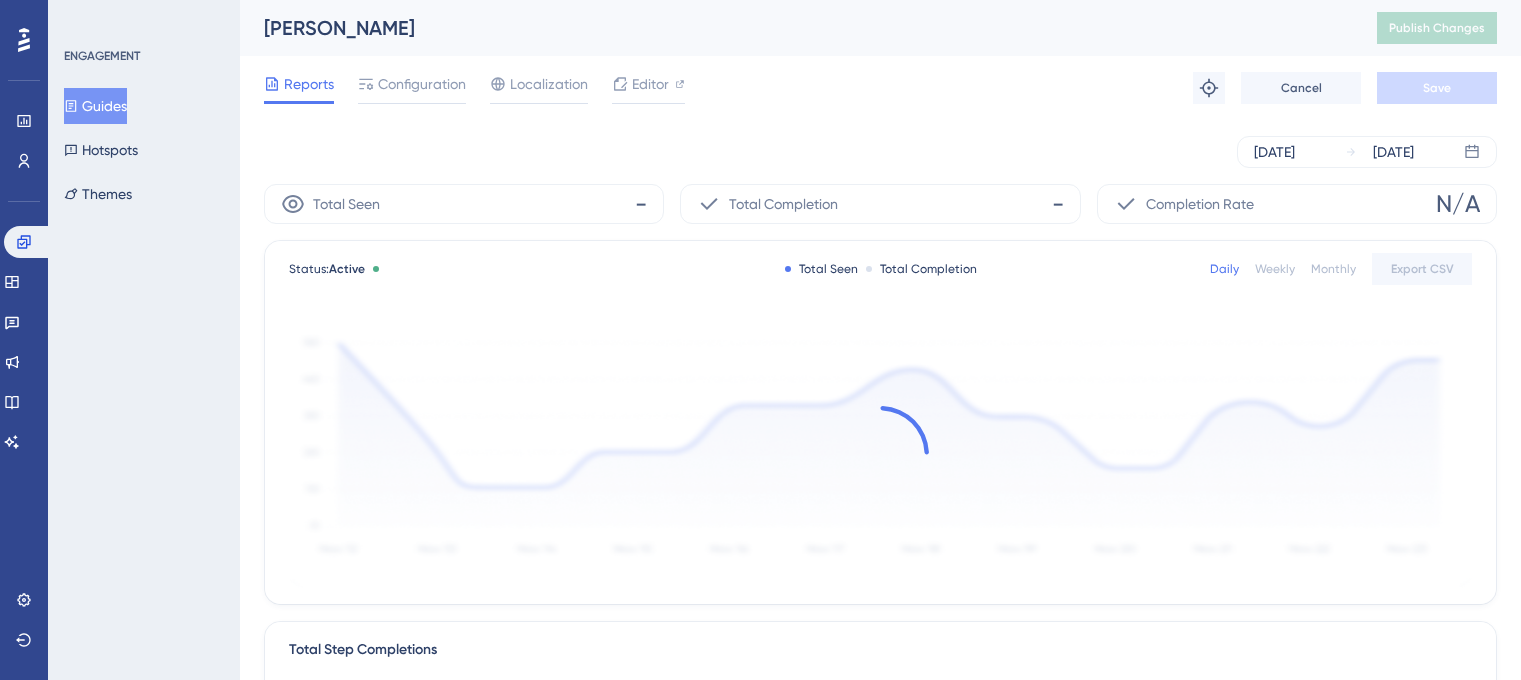 scroll, scrollTop: 0, scrollLeft: 0, axis: both 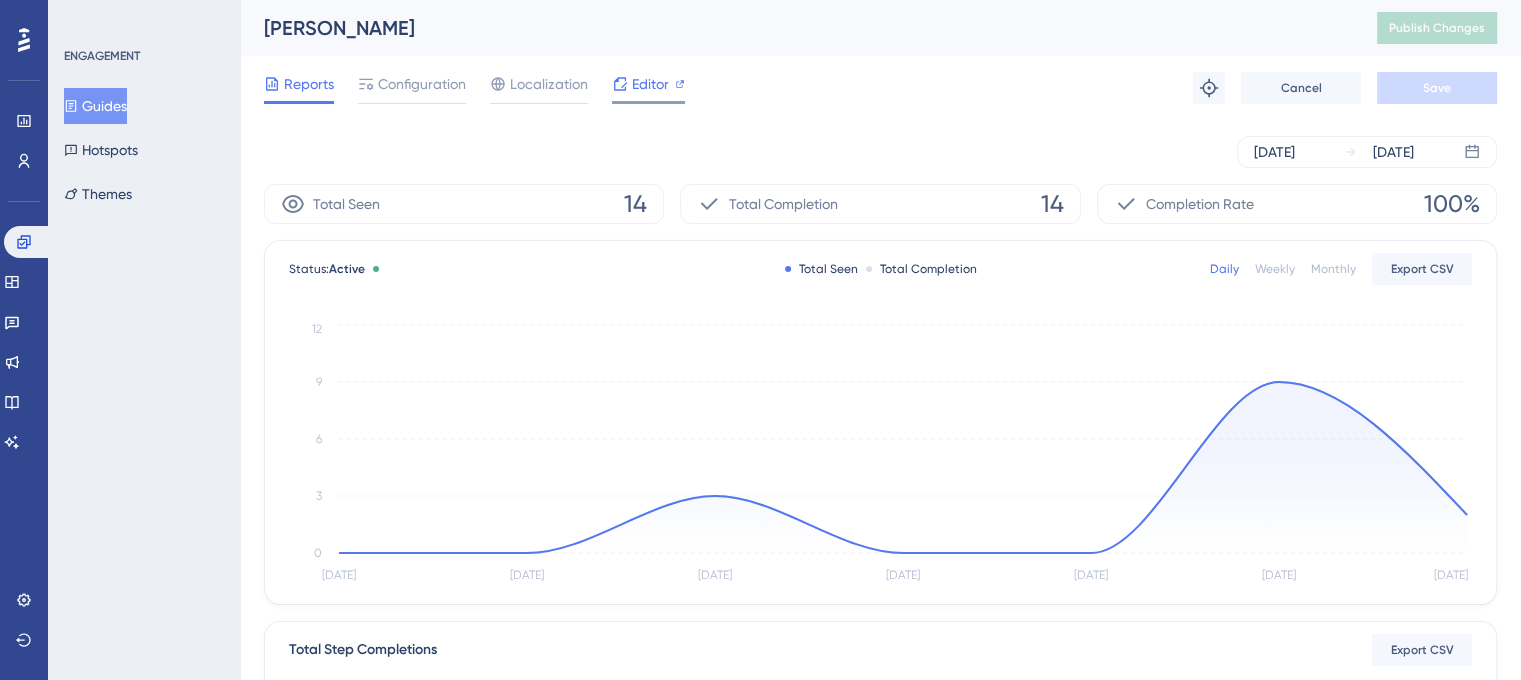 click on "Editor" at bounding box center [650, 84] 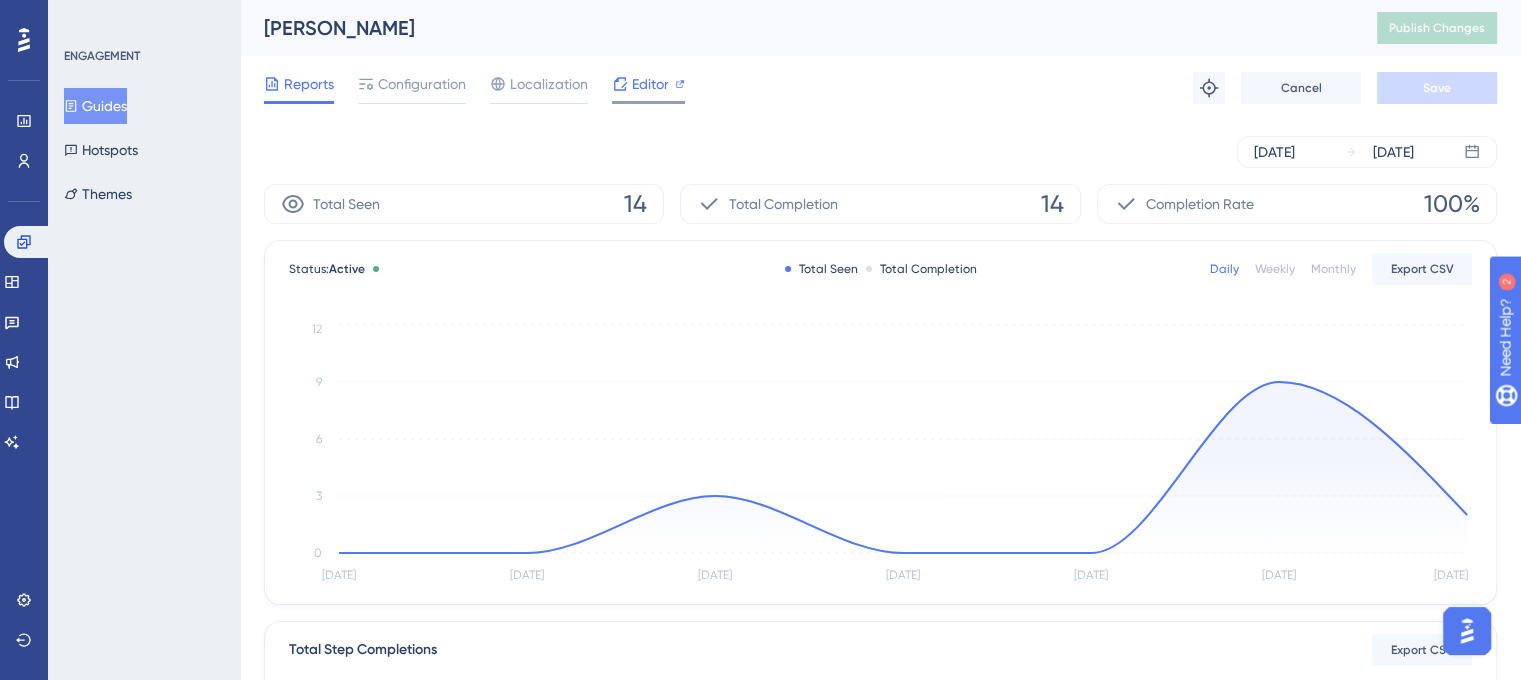 scroll, scrollTop: 0, scrollLeft: 0, axis: both 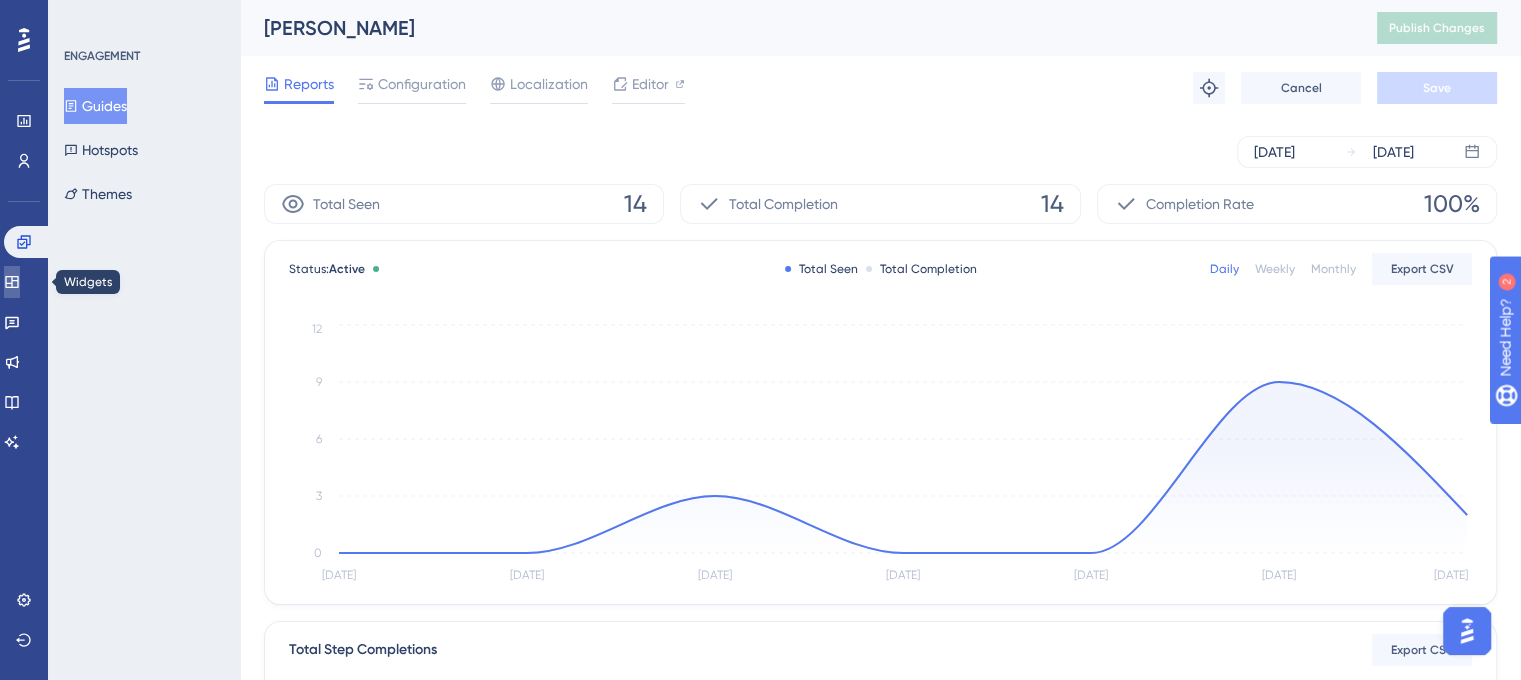 click 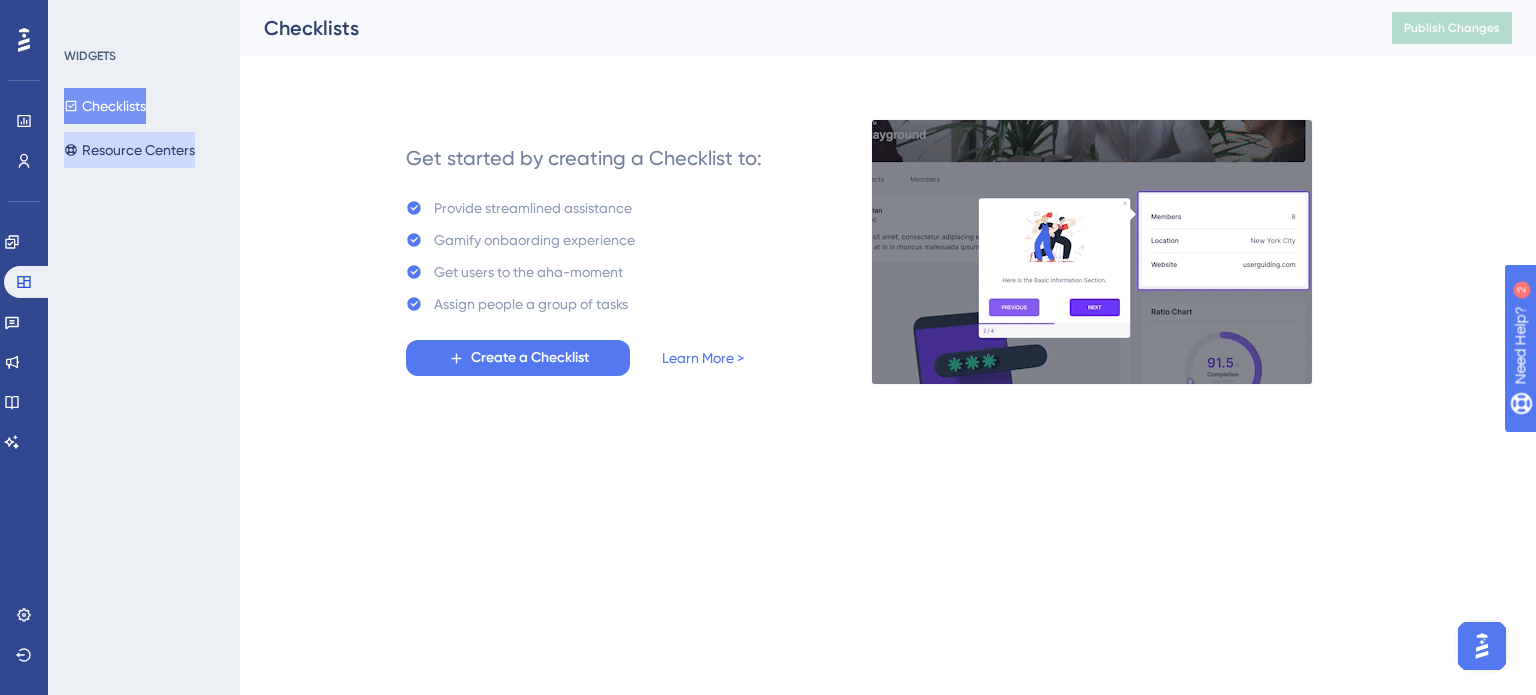 click on "Resource Centers" at bounding box center [129, 150] 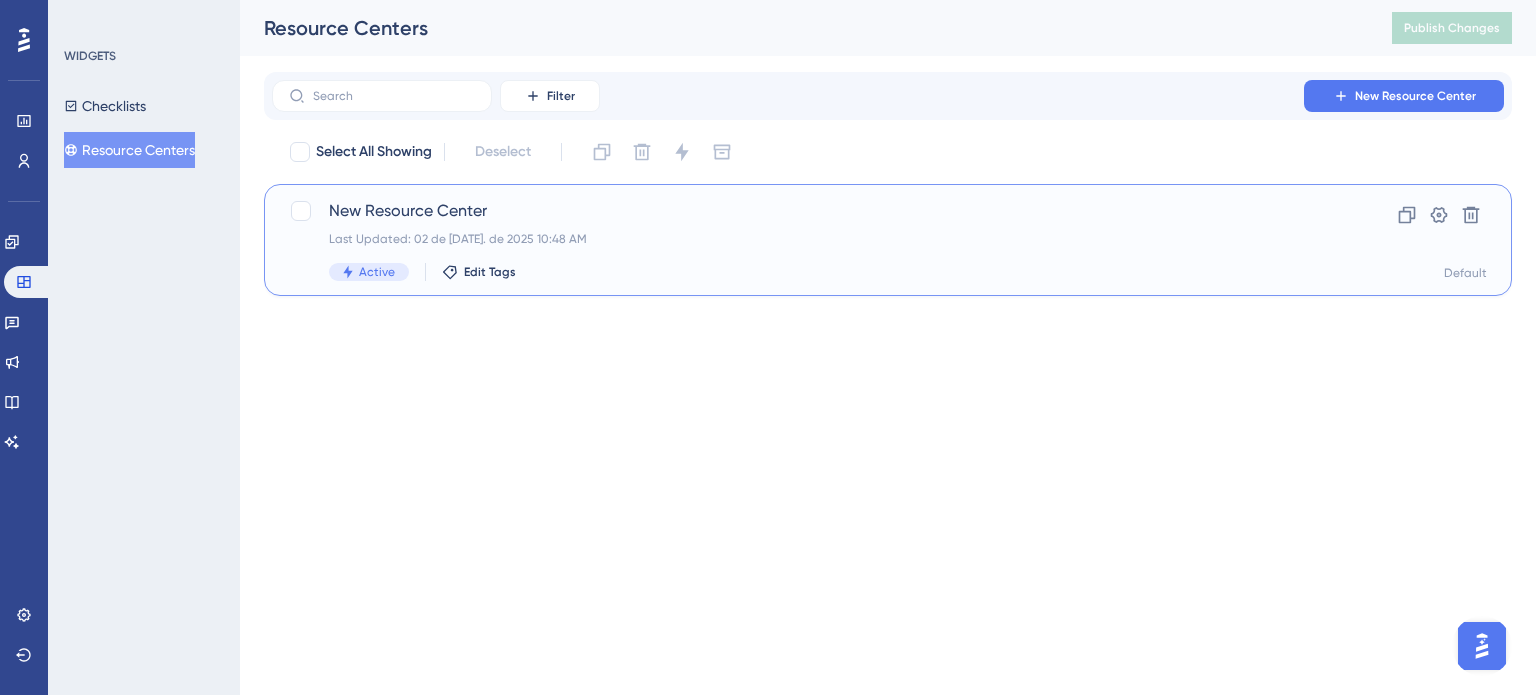 click on "Last Updated: 02 de [DATE]. de 2025 10:48 AM" at bounding box center (808, 239) 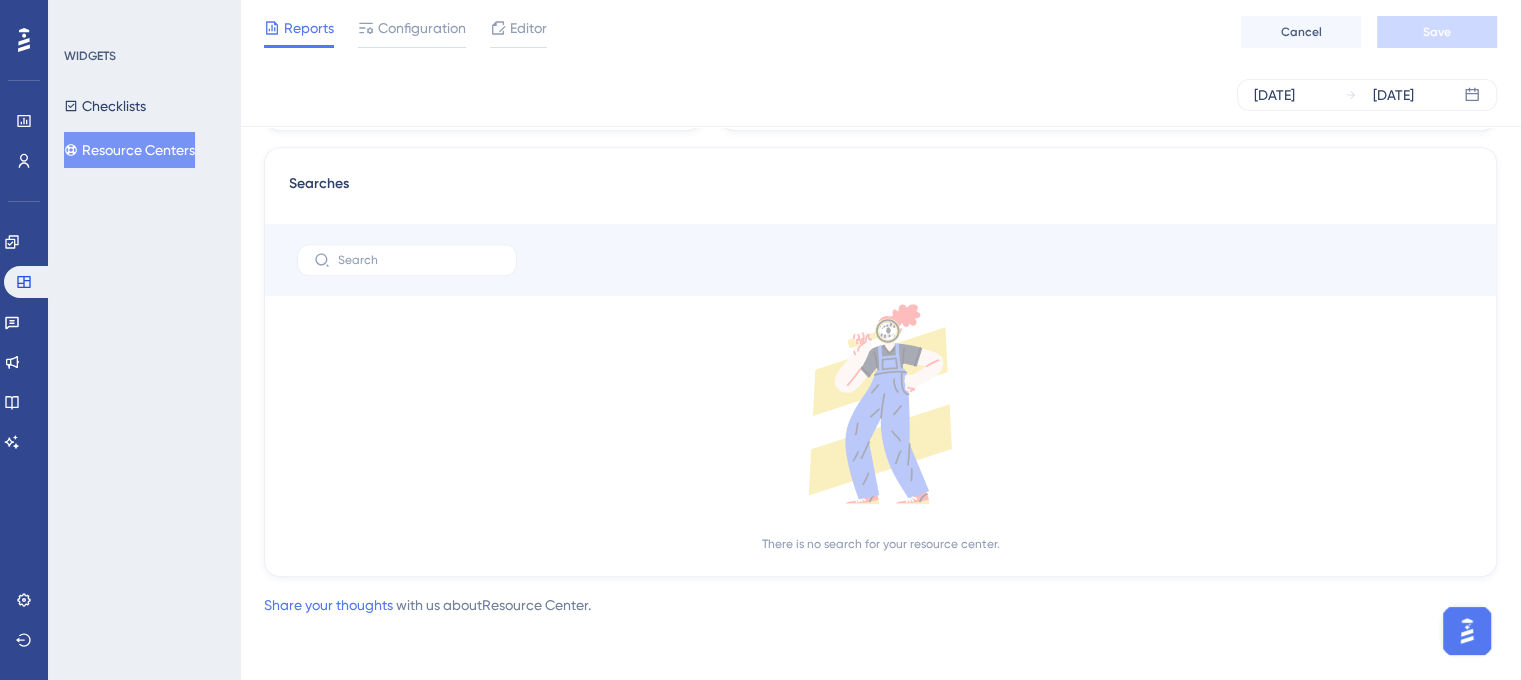 scroll, scrollTop: 794, scrollLeft: 0, axis: vertical 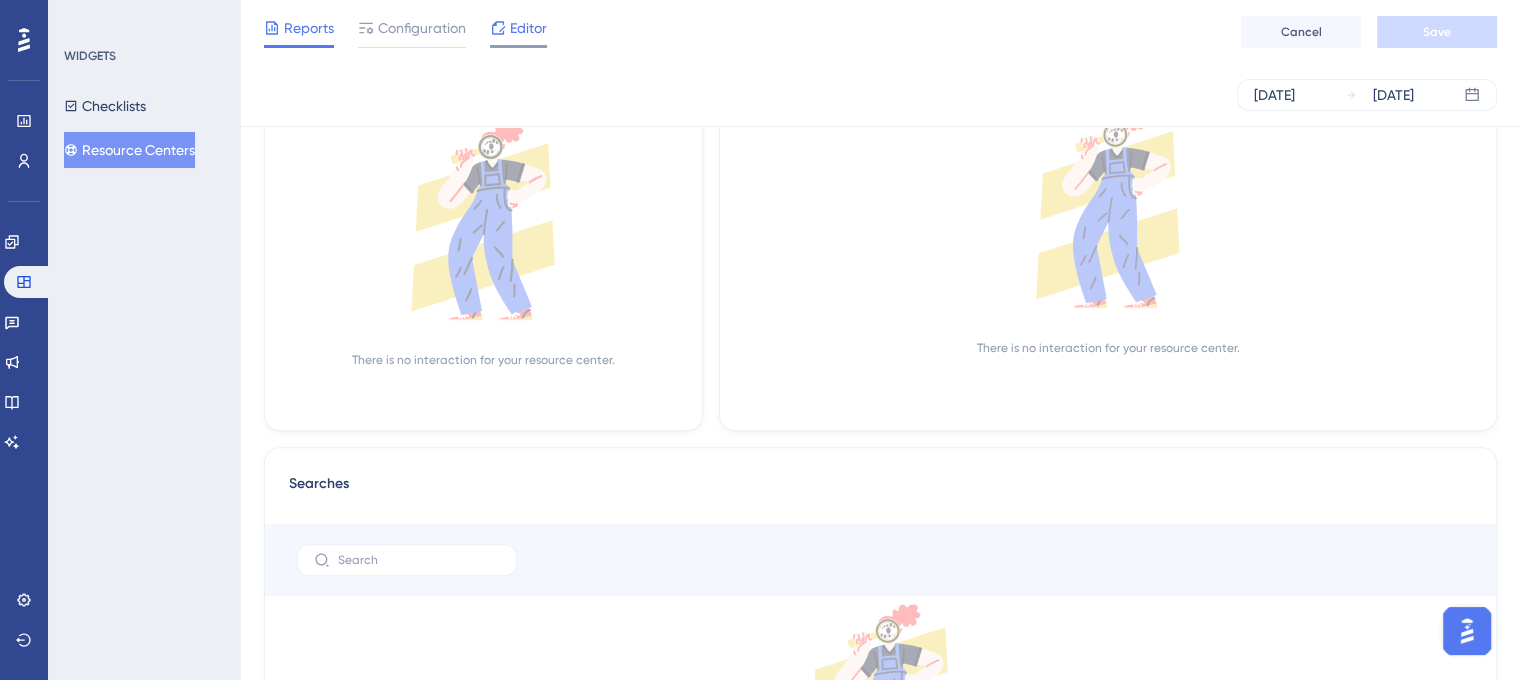 click on "Editor" at bounding box center [528, 28] 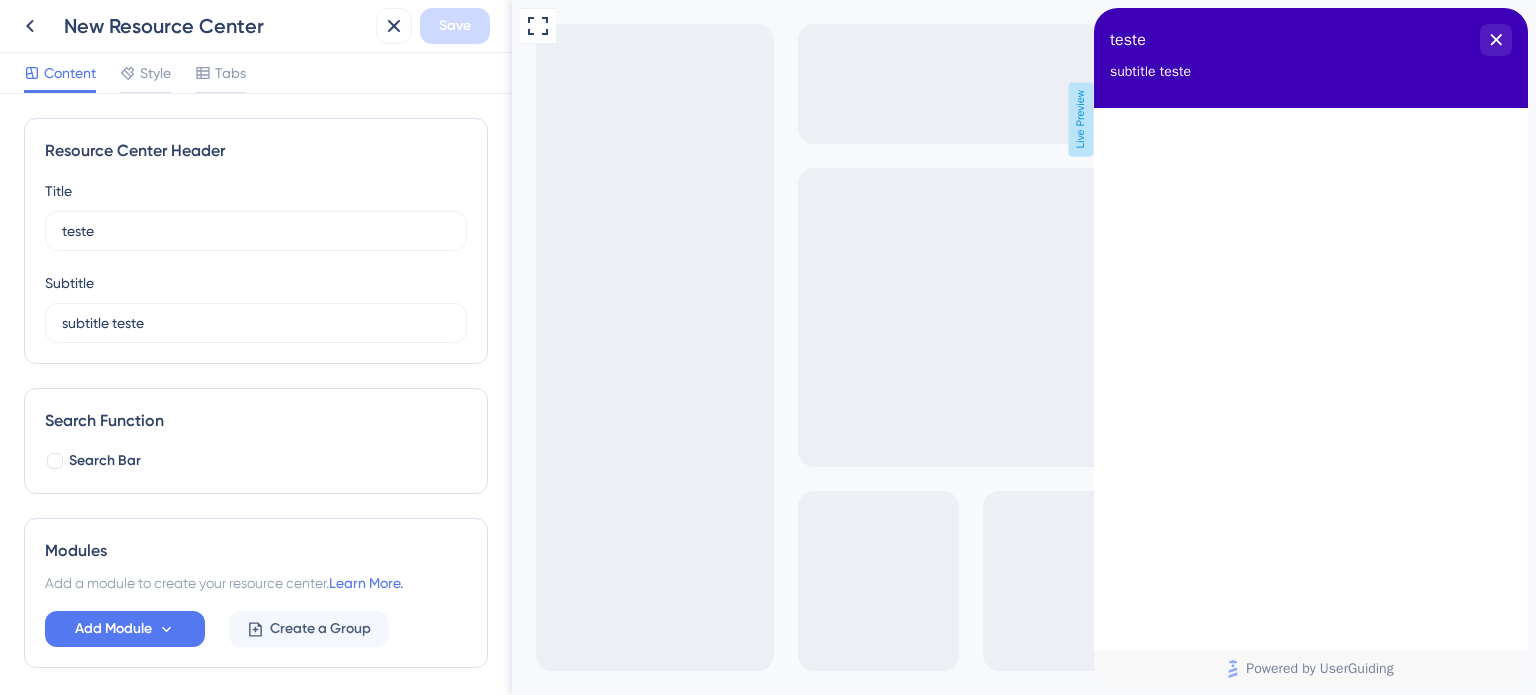 scroll, scrollTop: 0, scrollLeft: 0, axis: both 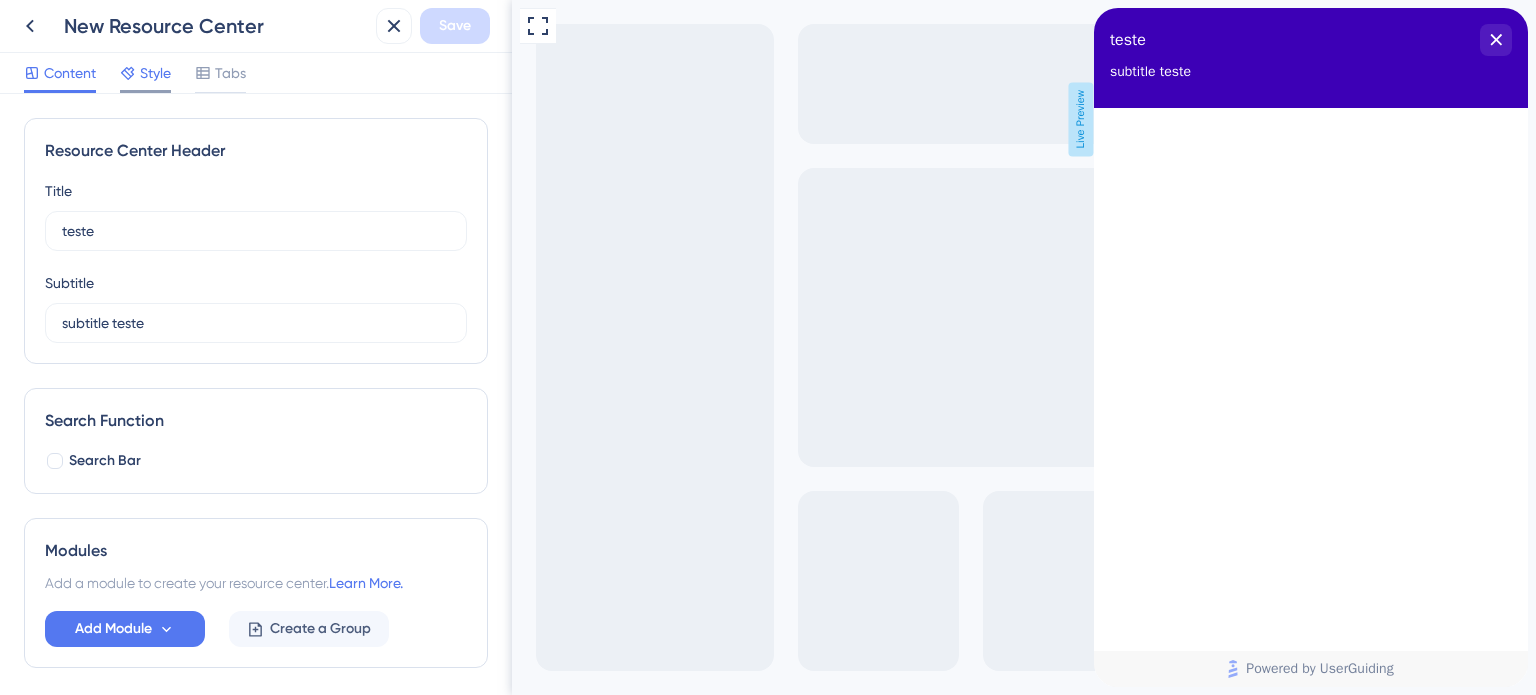 click on "Style" at bounding box center [155, 73] 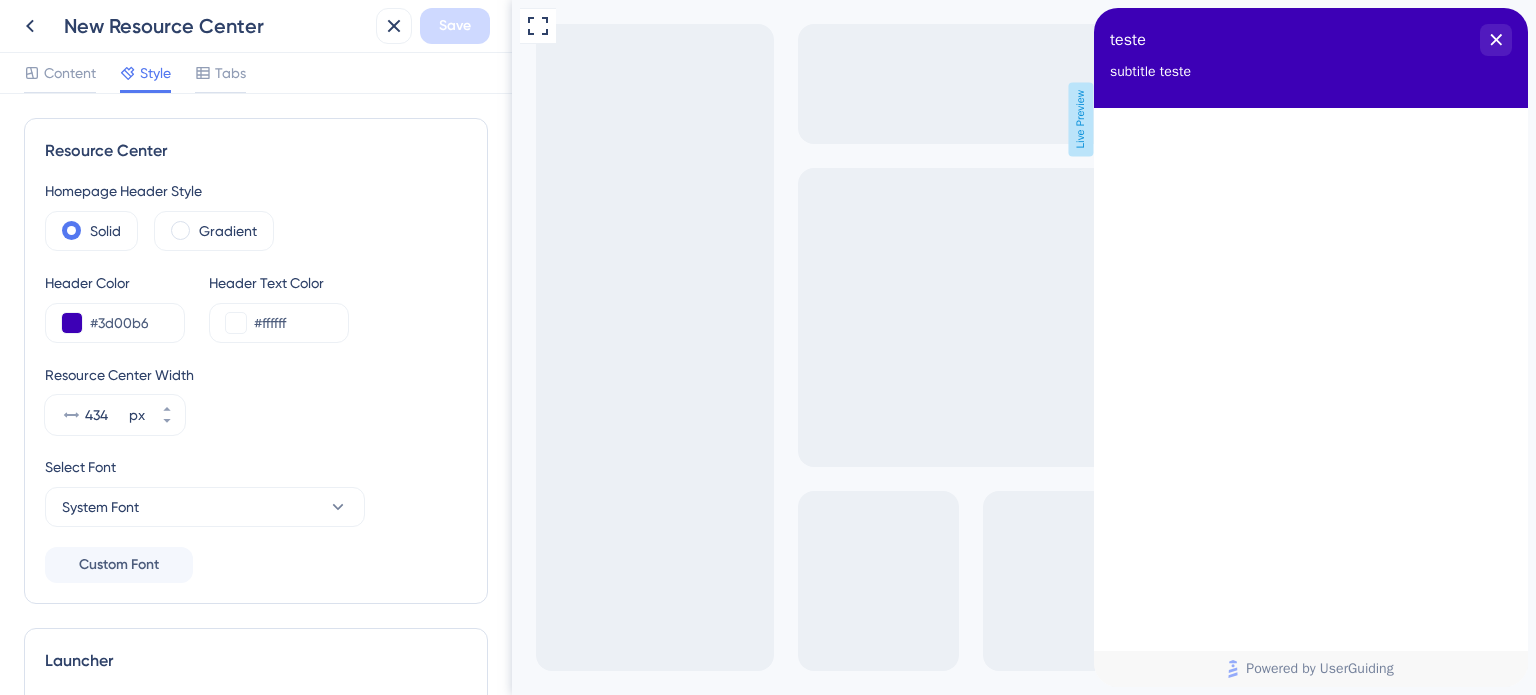 click on "Content Style Tabs" at bounding box center [256, 73] 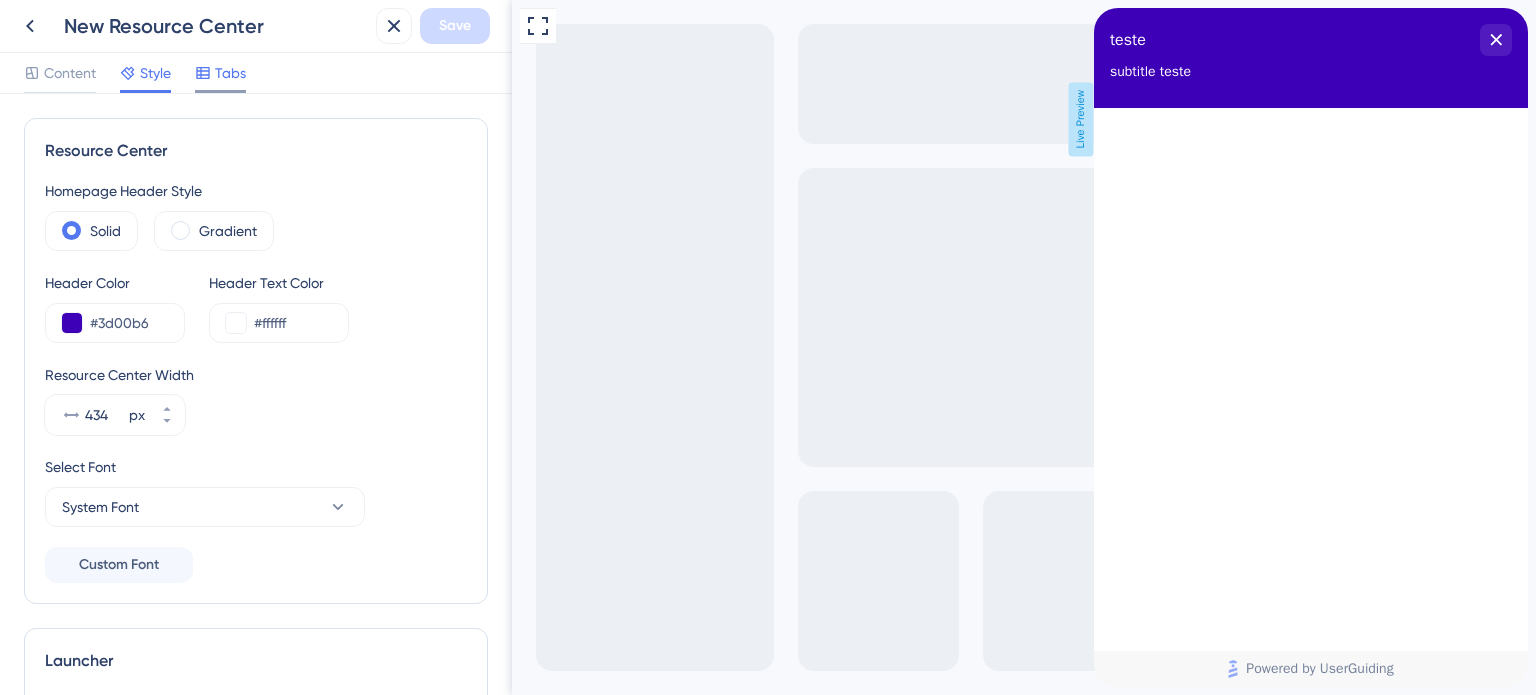 click on "Tabs" at bounding box center (230, 73) 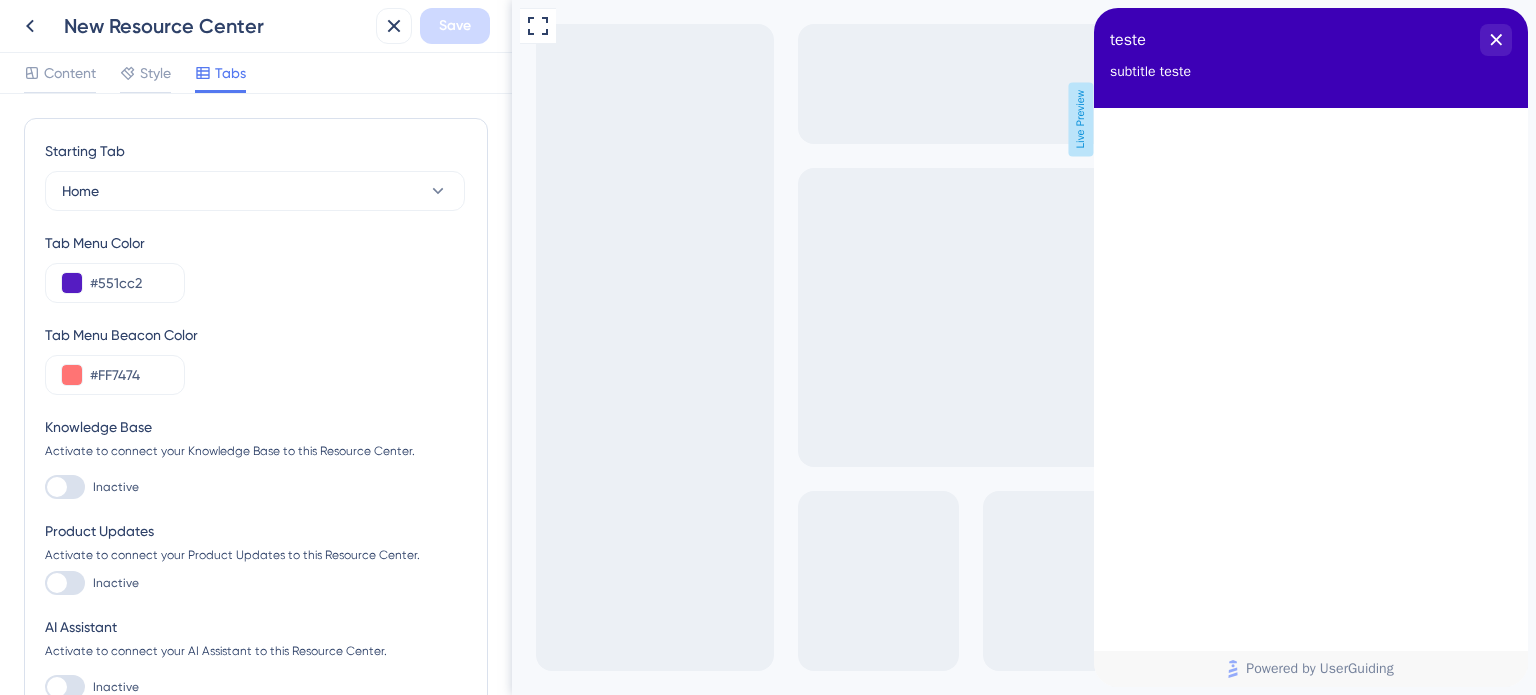 scroll, scrollTop: 0, scrollLeft: 0, axis: both 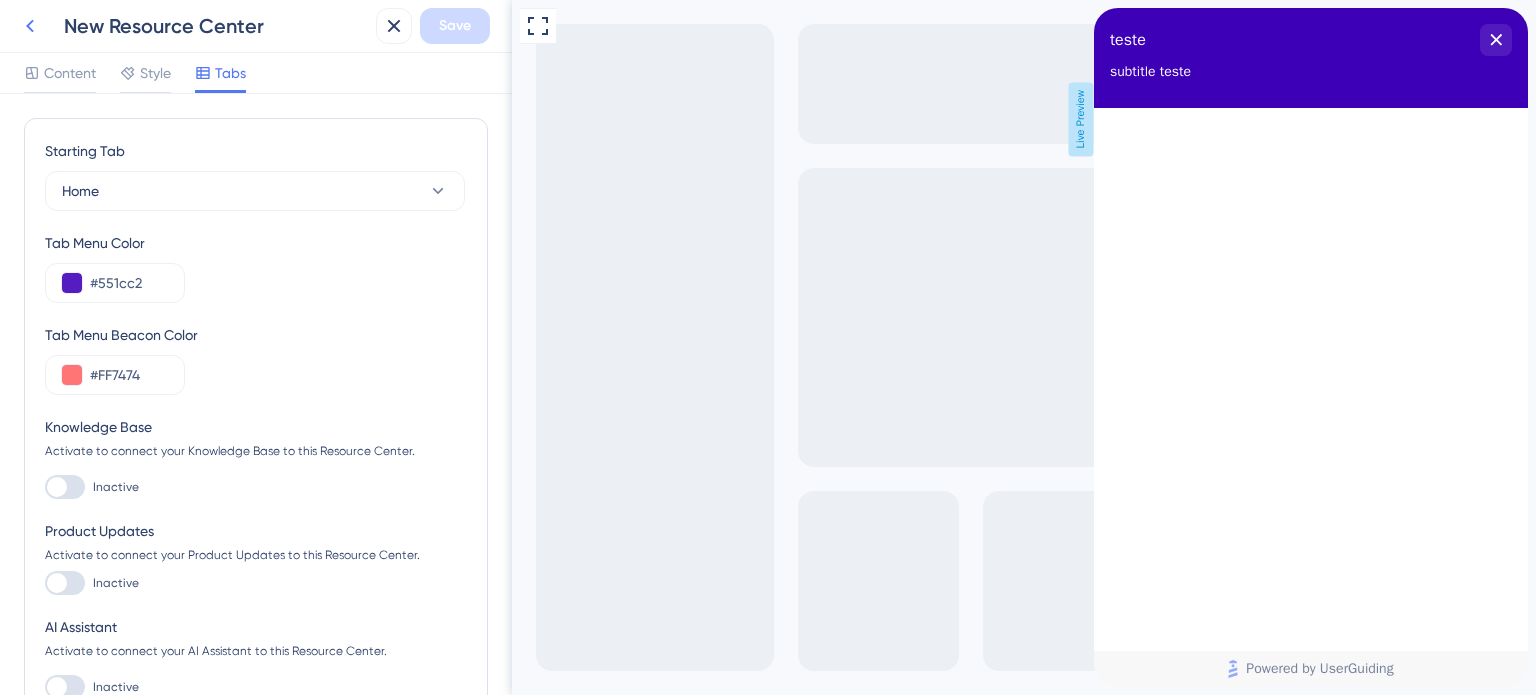 click 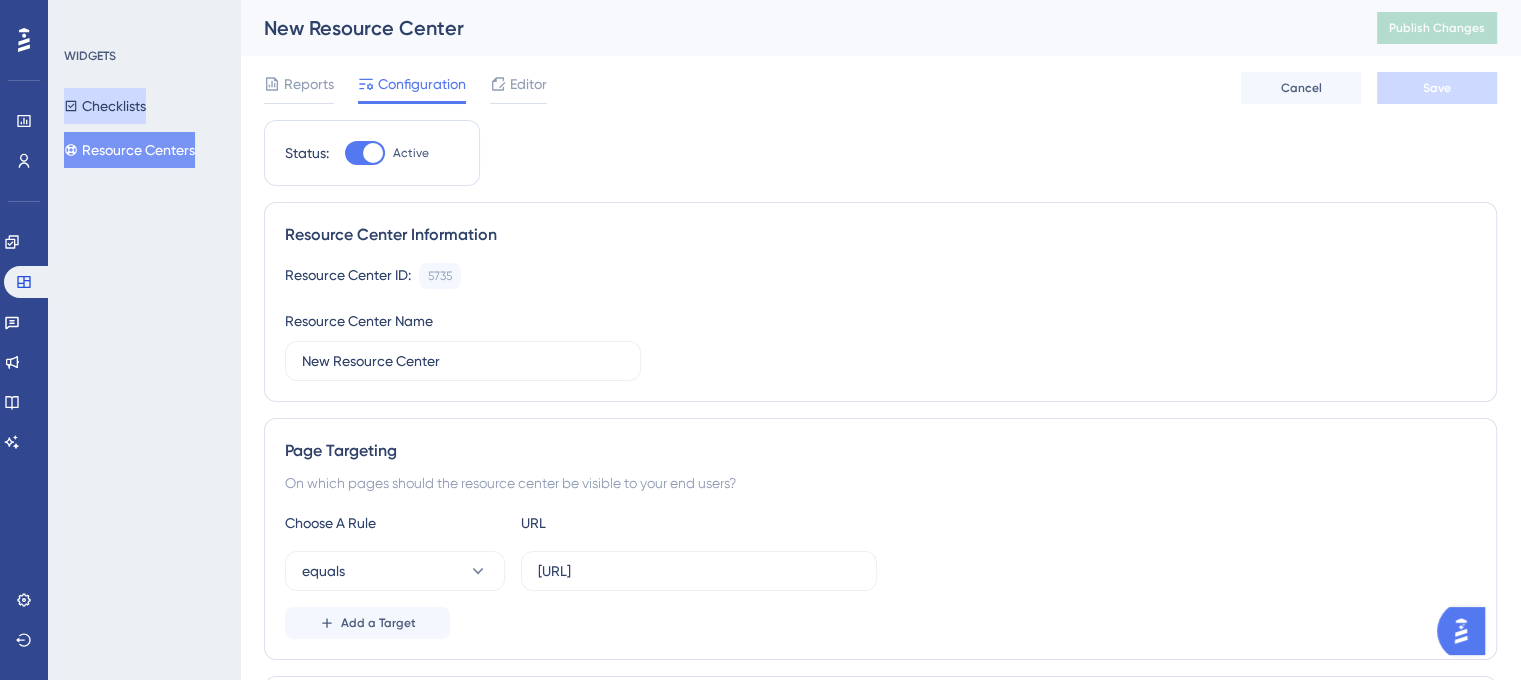click on "Checklists" at bounding box center (105, 106) 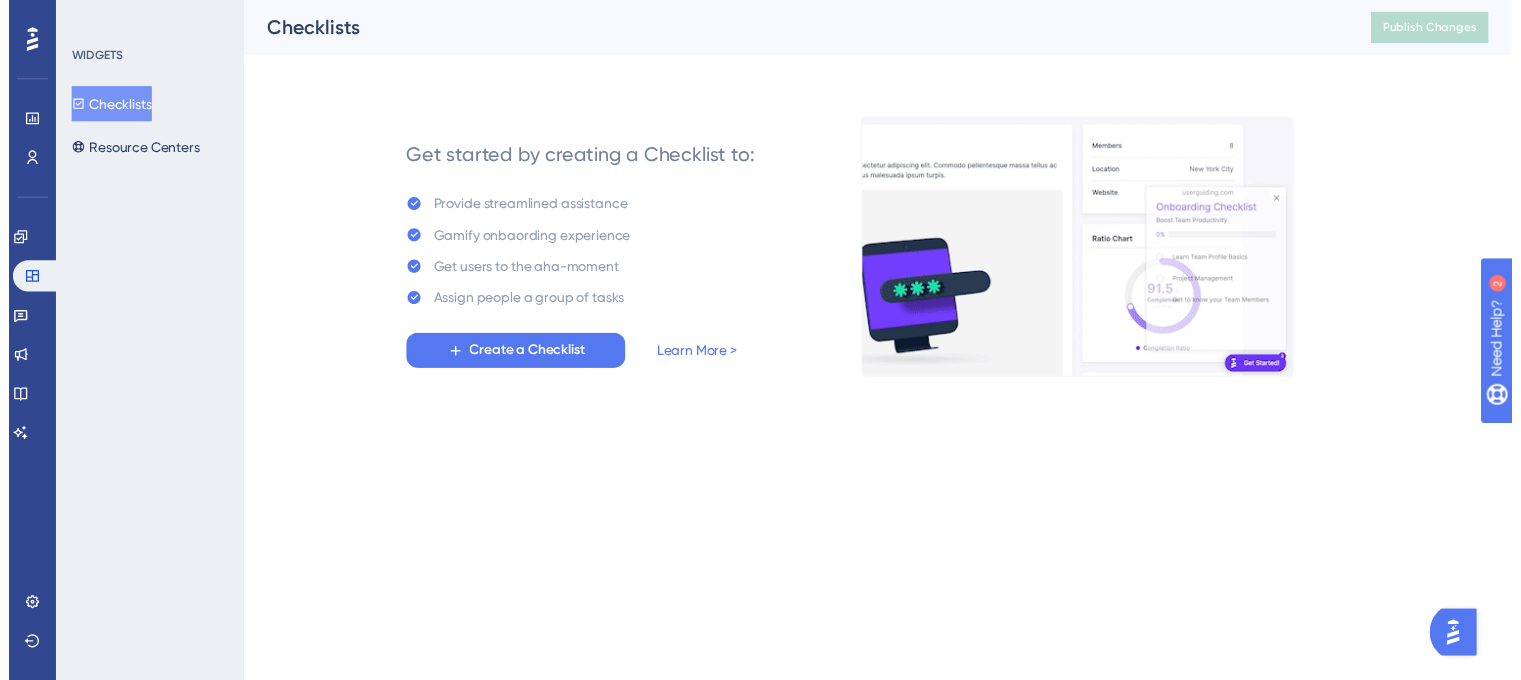 scroll, scrollTop: 0, scrollLeft: 0, axis: both 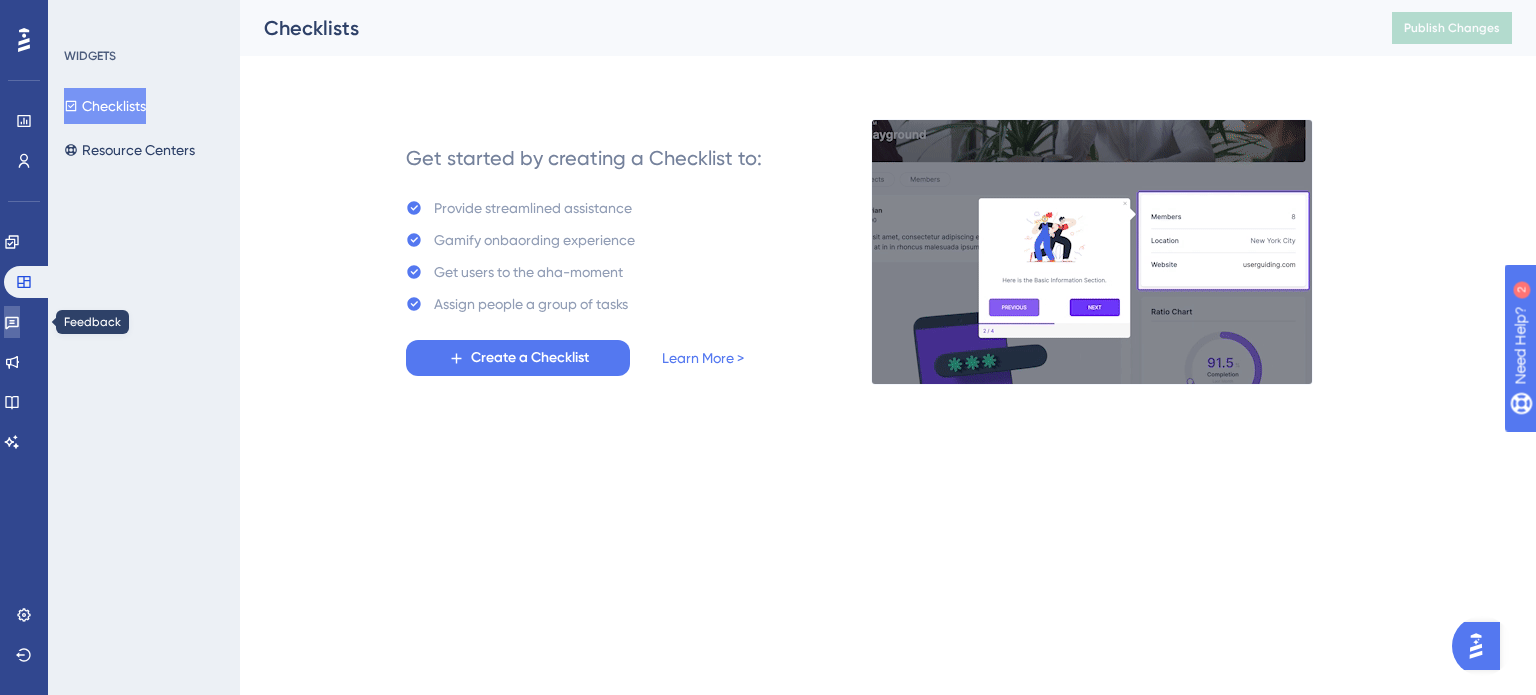 click 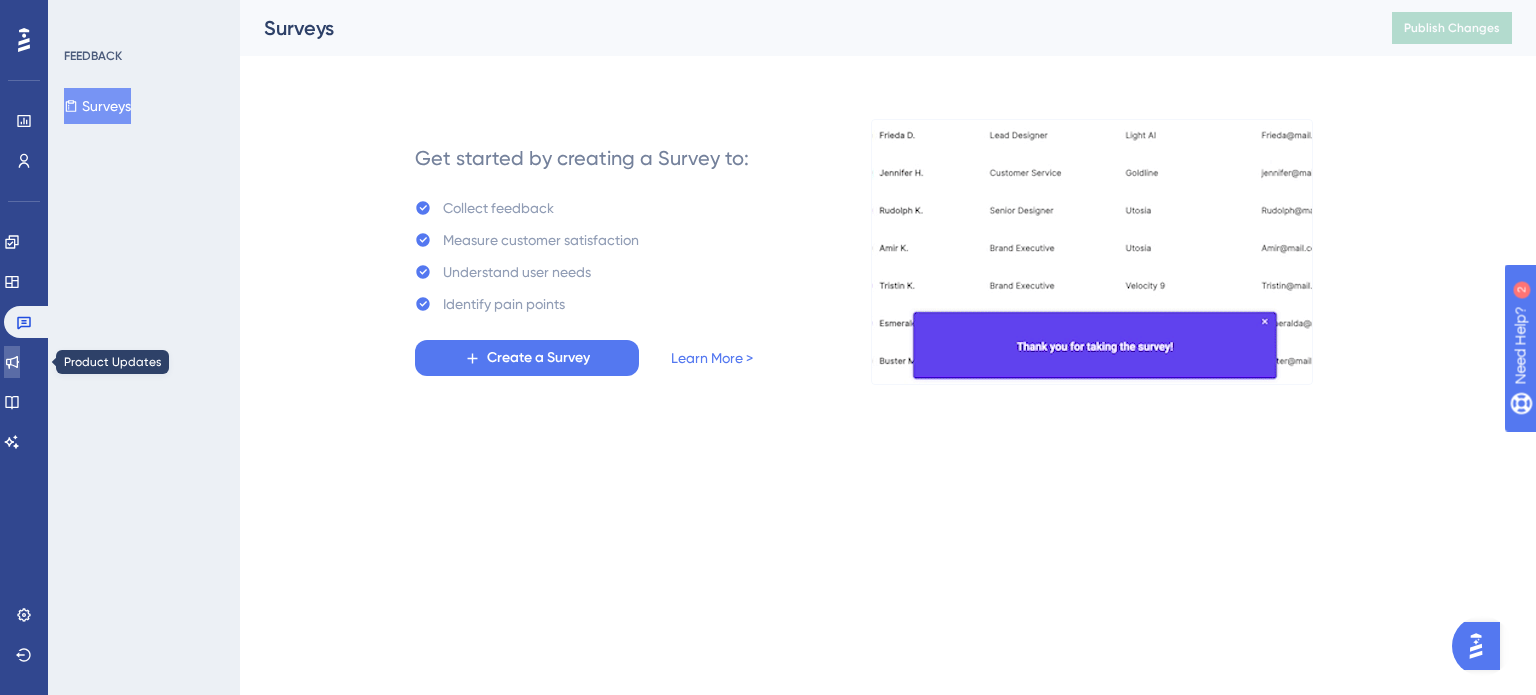 click 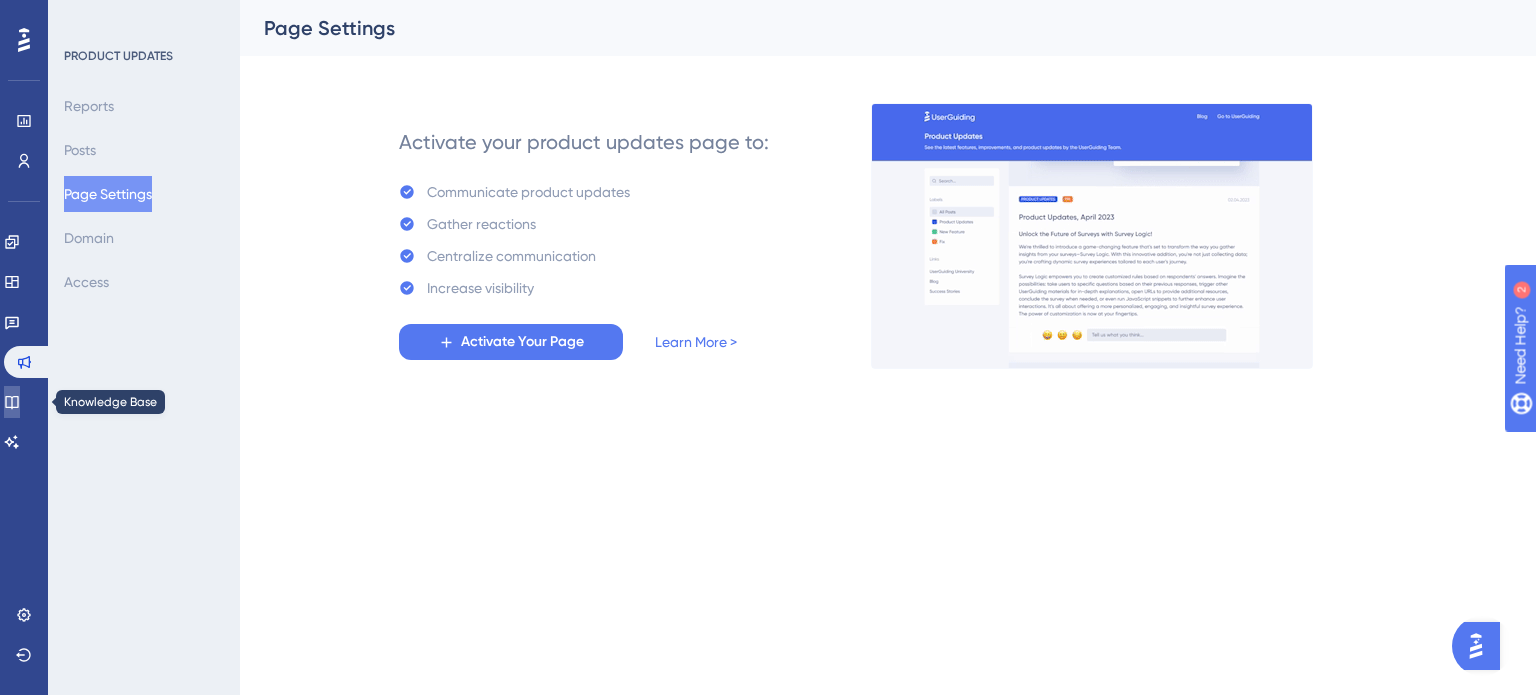 click 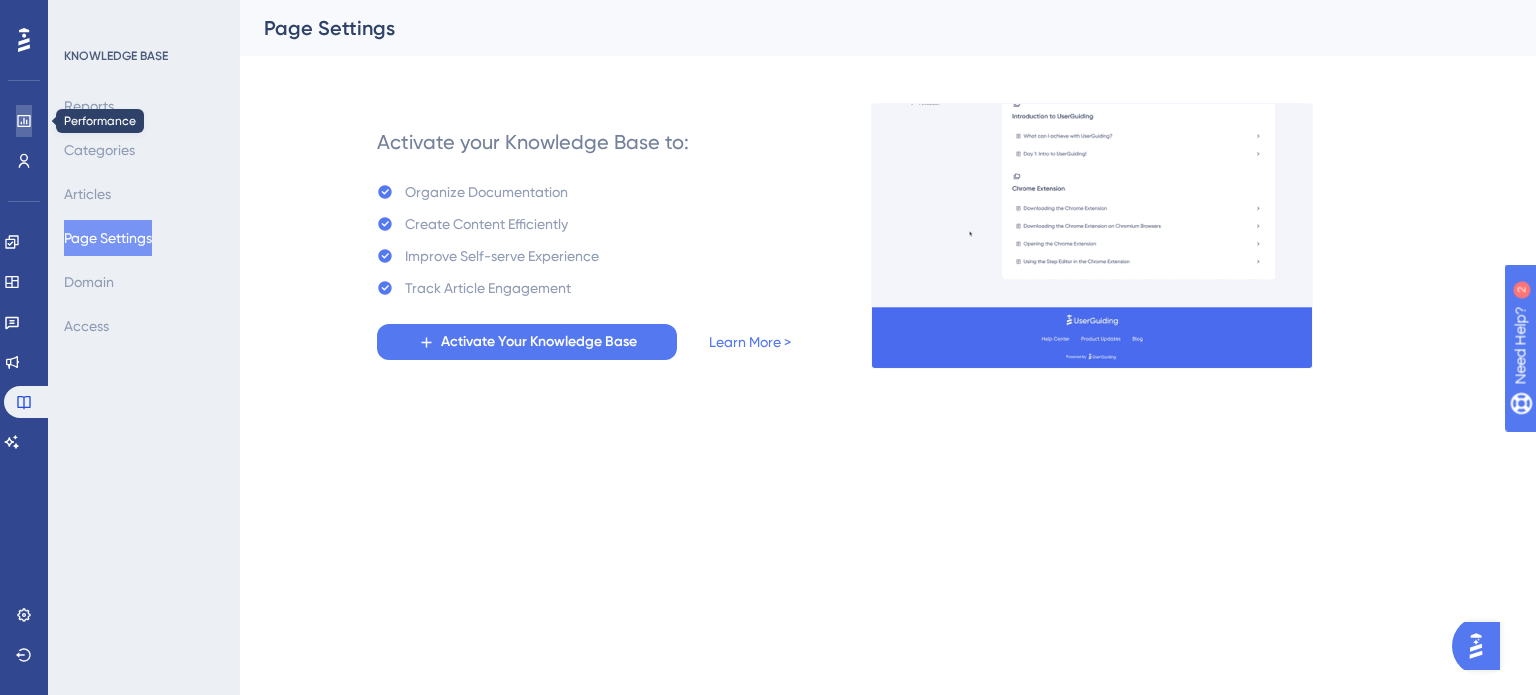 click at bounding box center [24, 121] 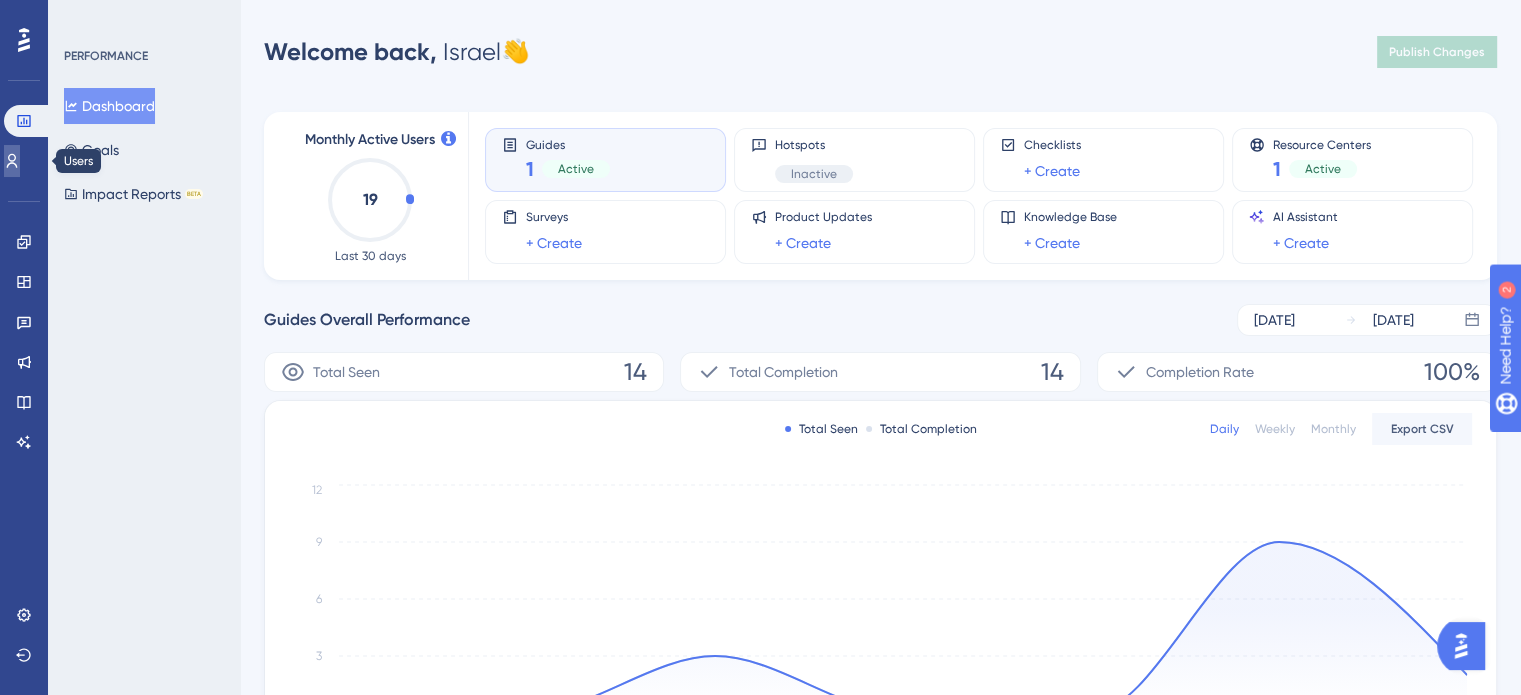 click at bounding box center [12, 161] 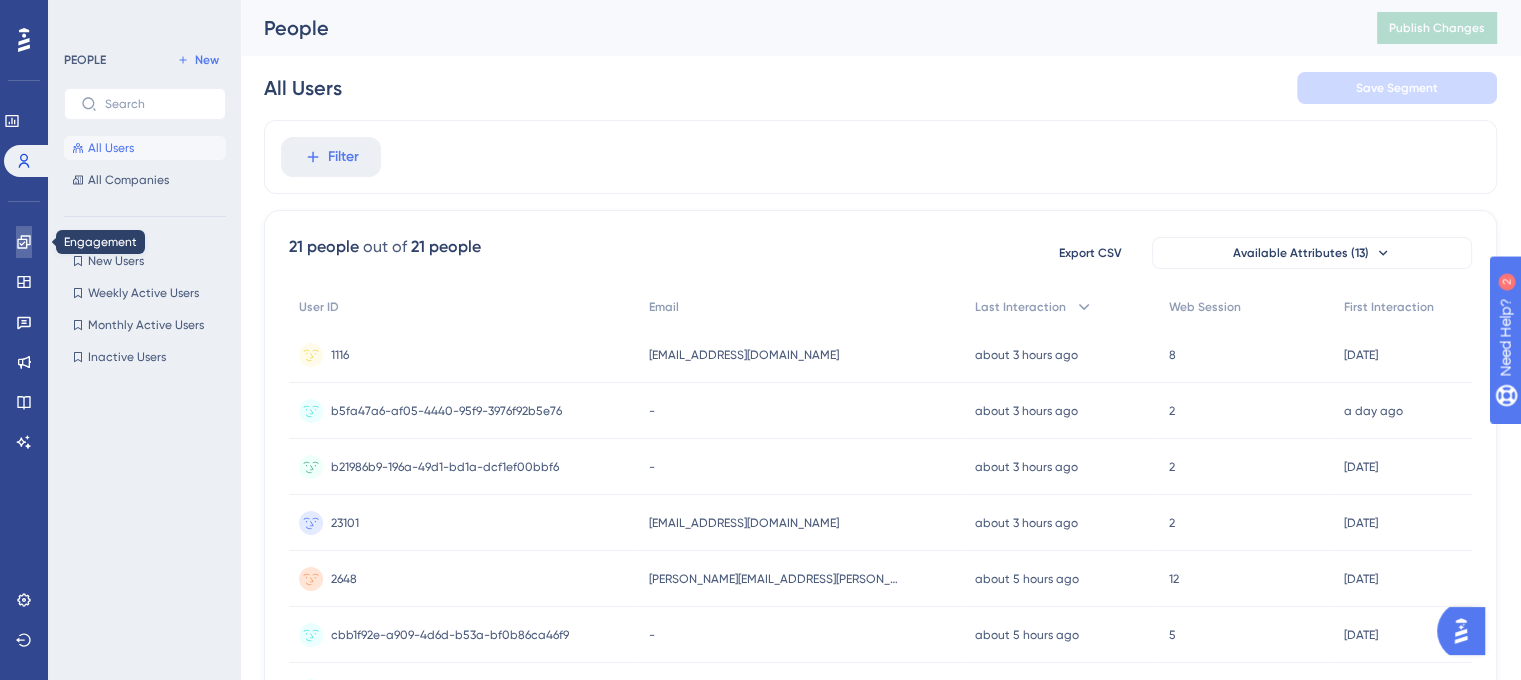click 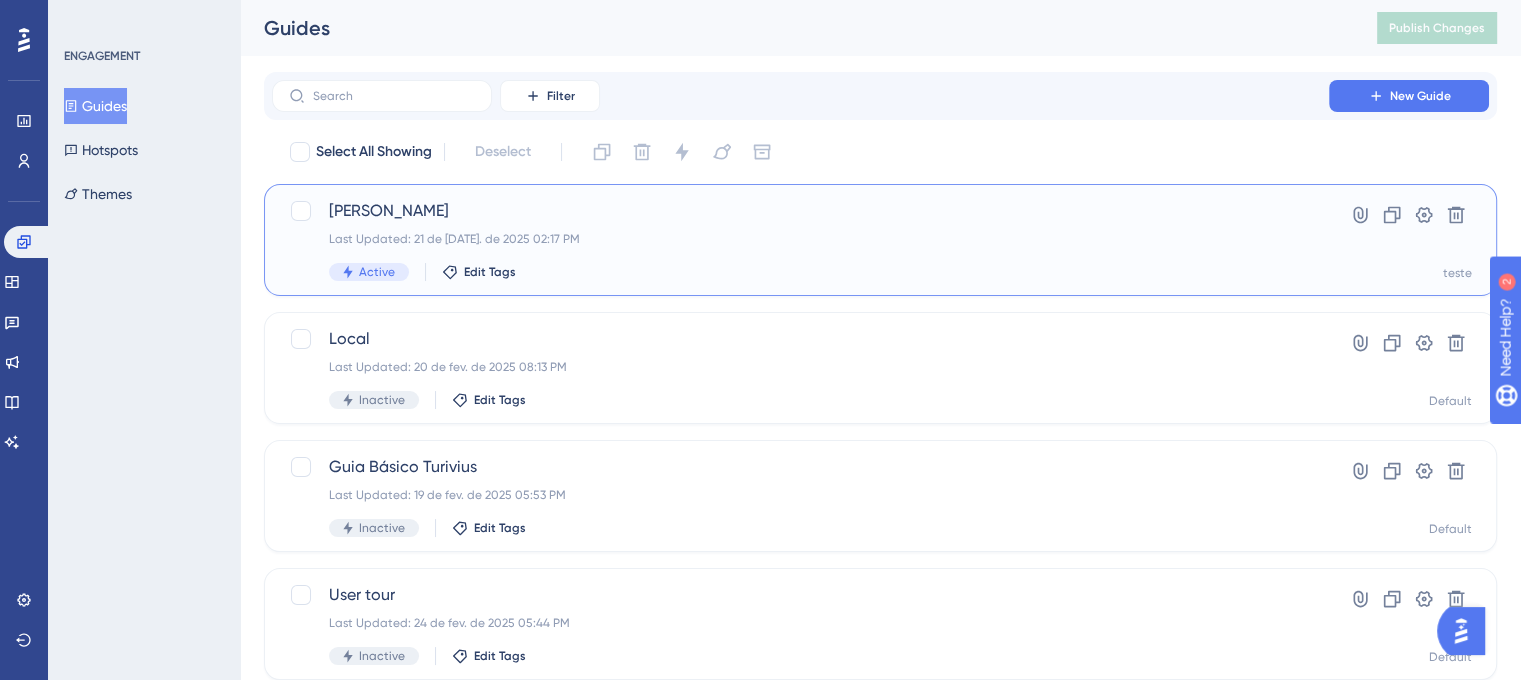 click on "Last Updated: 21 de [DATE]. de 2025 02:17 PM" at bounding box center (800, 239) 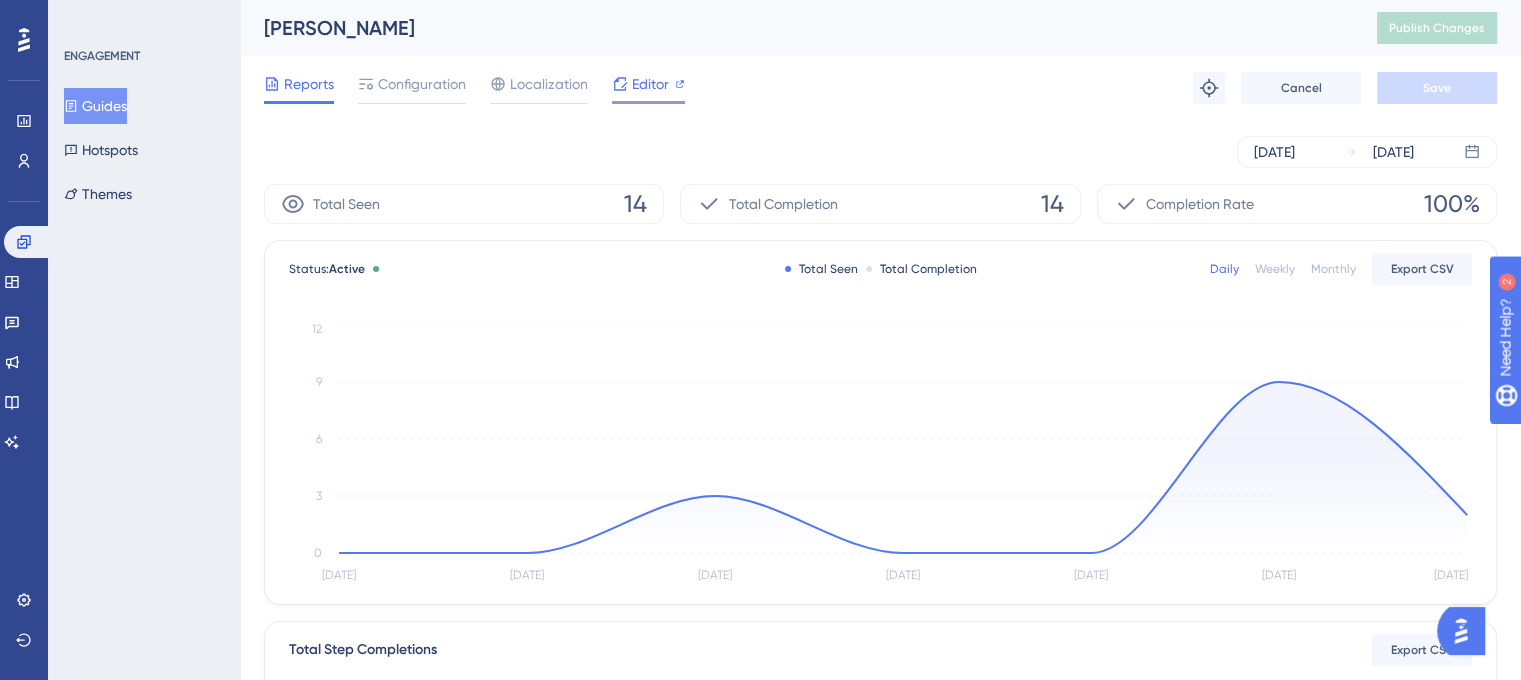 click on "Editor" at bounding box center [650, 84] 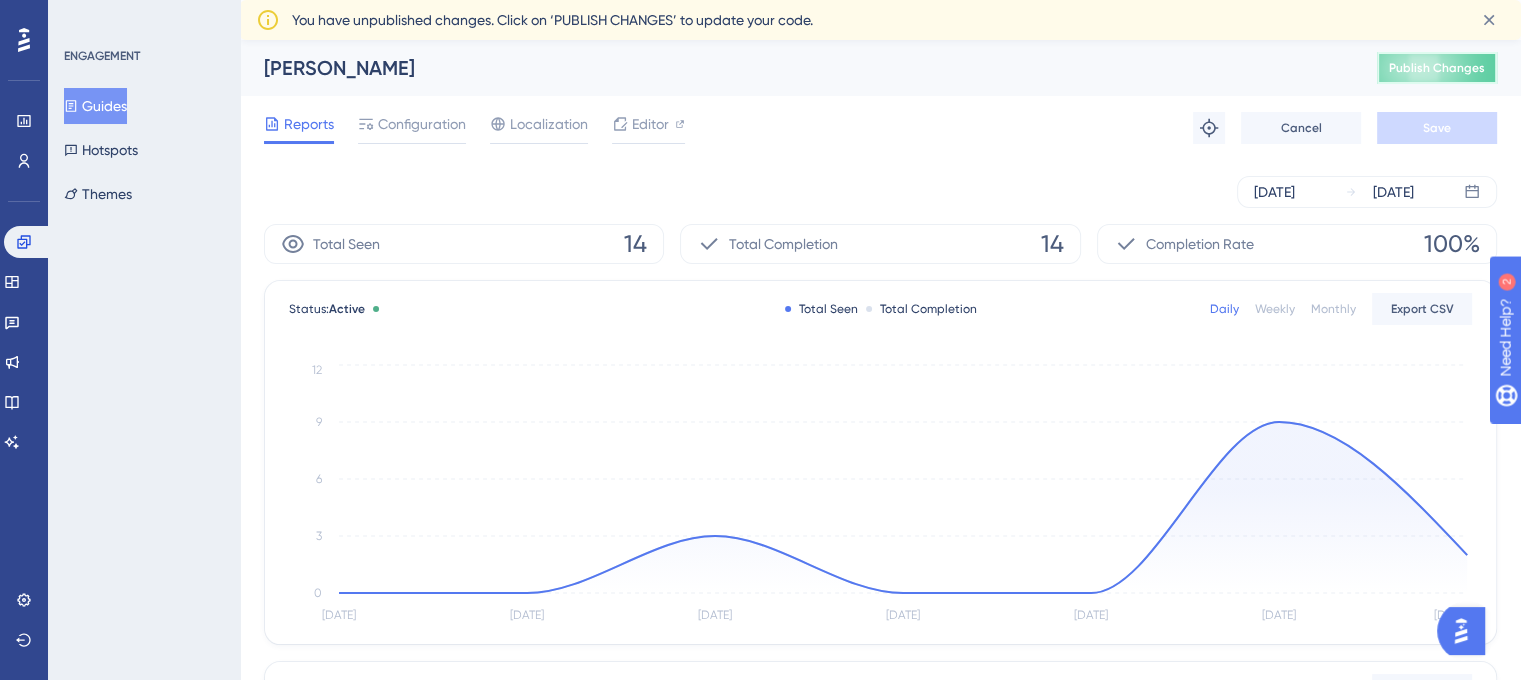 click on "Publish Changes" at bounding box center (1437, 68) 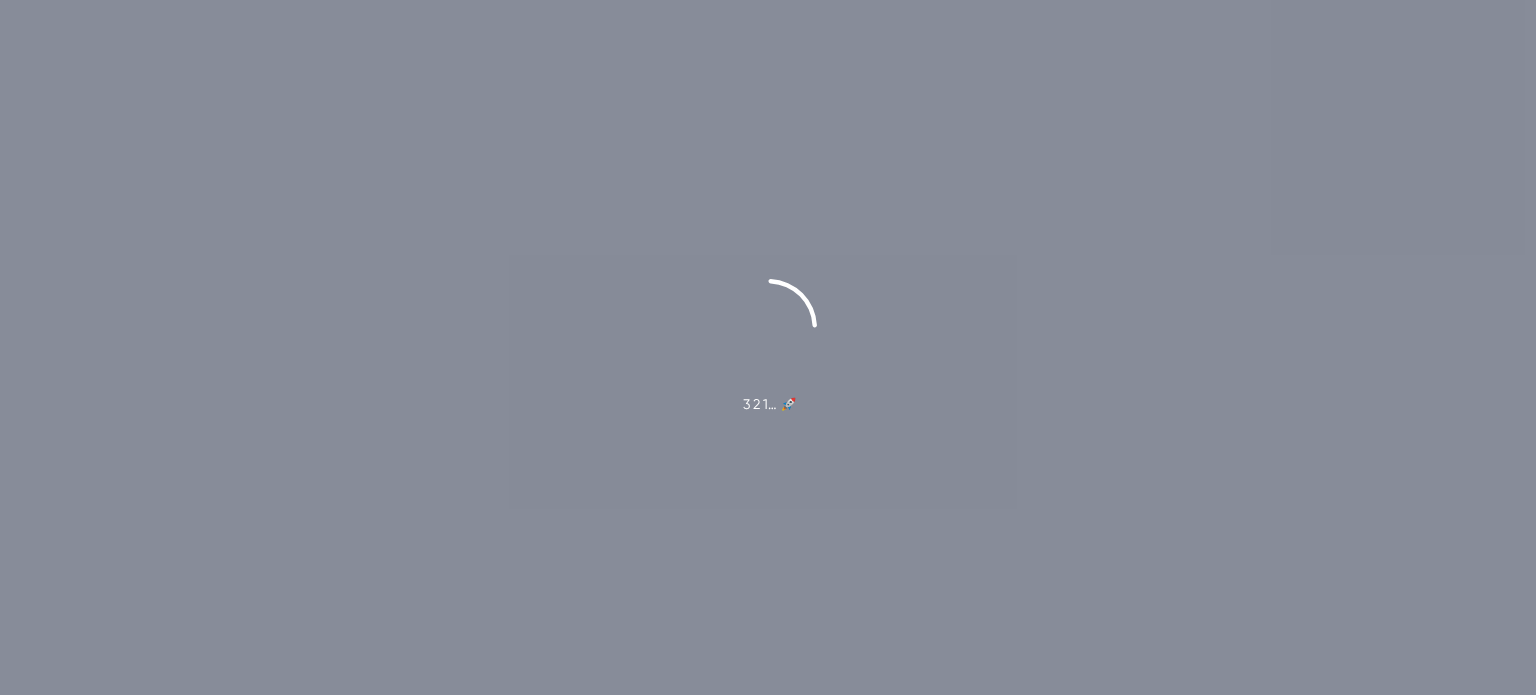 scroll, scrollTop: 0, scrollLeft: 0, axis: both 